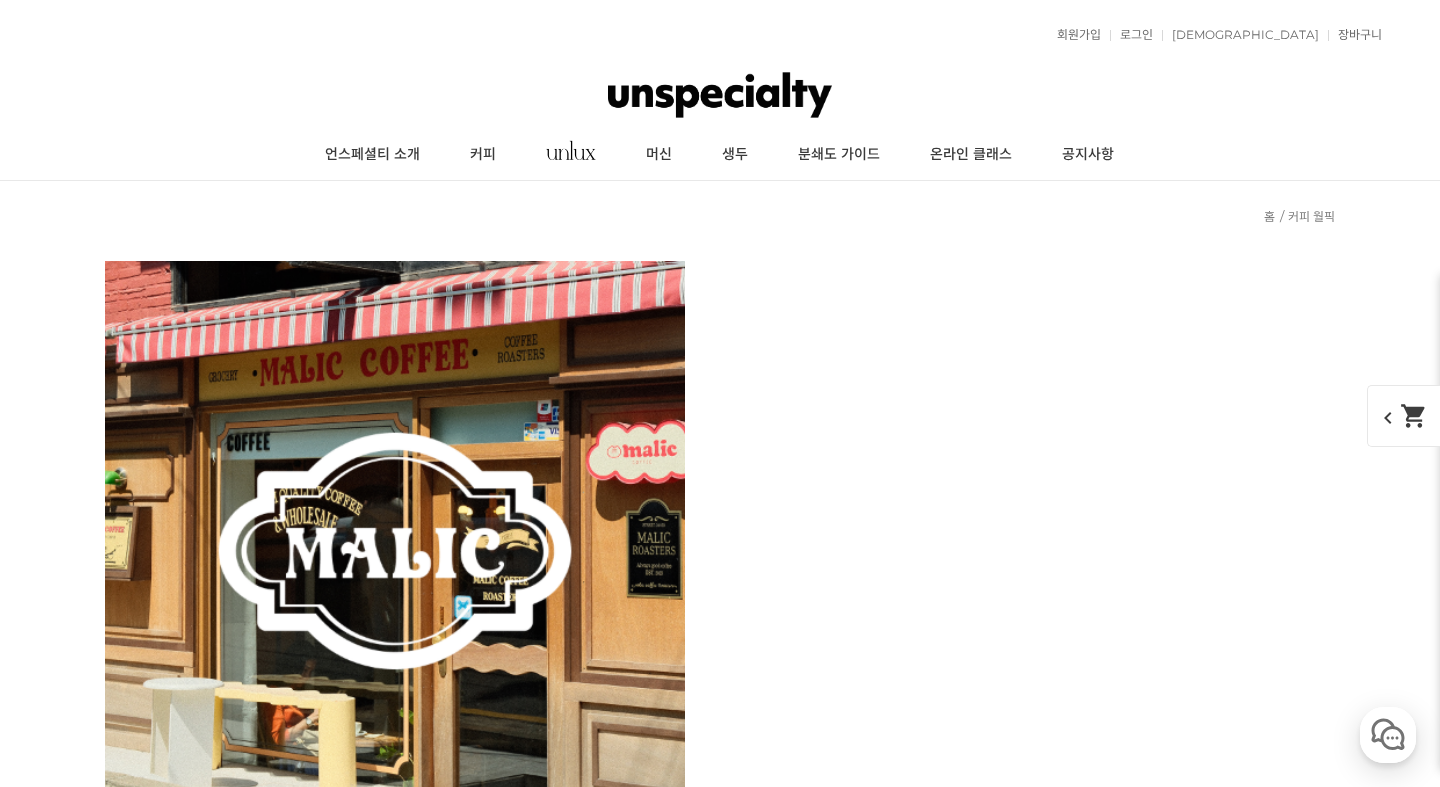 scroll, scrollTop: 17188, scrollLeft: 0, axis: vertical 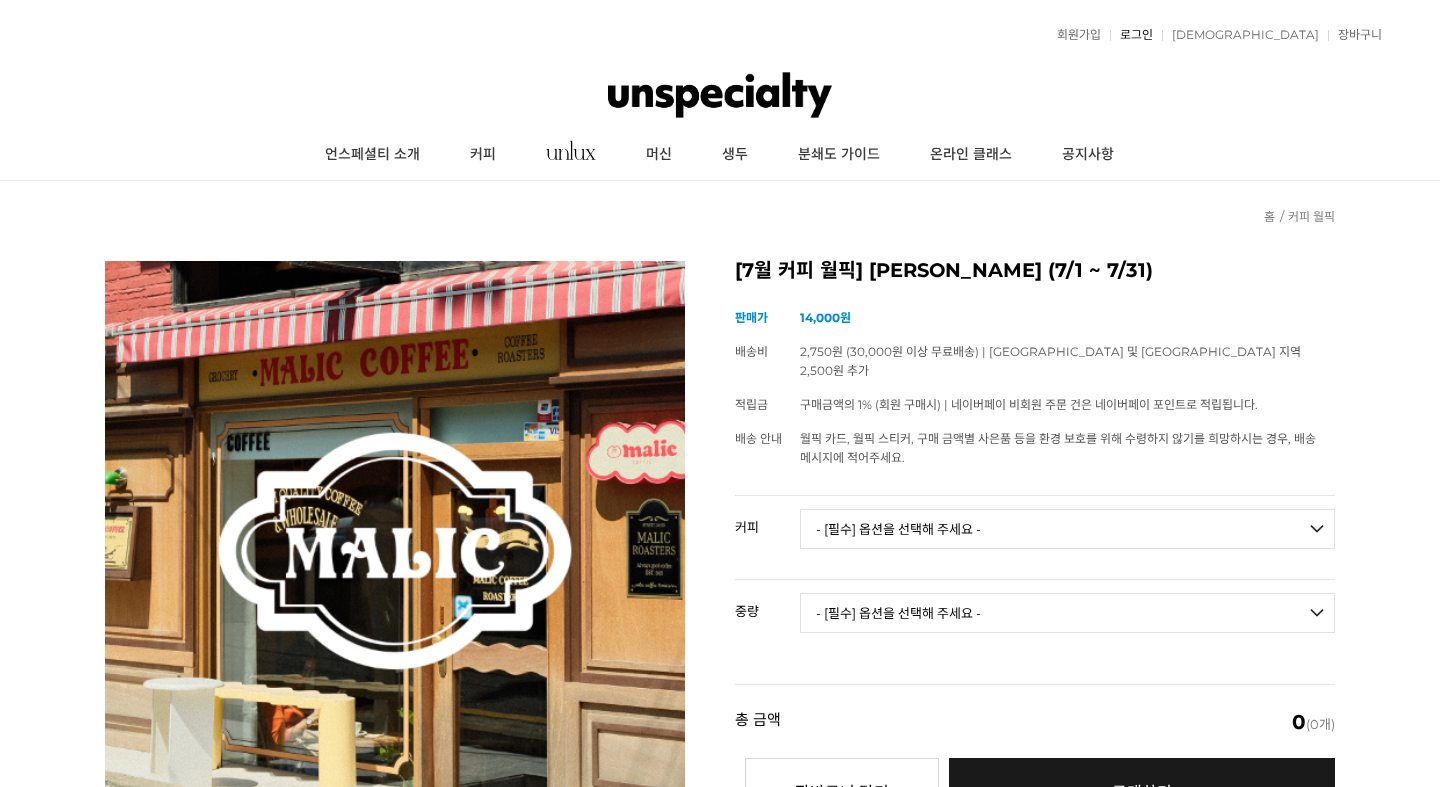 click on "일주일 간 보지 않기
닫기
회원가입
로그인
주문조회
장바구니
최근본상품
고객센터
공지사항
상품 후기
상품 Q&A
월피커 게시판
언스페셜티 소개 커피 머신 생두 분쇄도 가이드 온라인 클래스 공지사항
0
회원가입
로그인
주문조회
장바구니
최근본상품
언스페셜티 소개
커피
머신
생두
분쇄도 가이드
온라인 클래스
공지사항
고객센터 펼침
공지사항" at bounding box center [720, 7721] 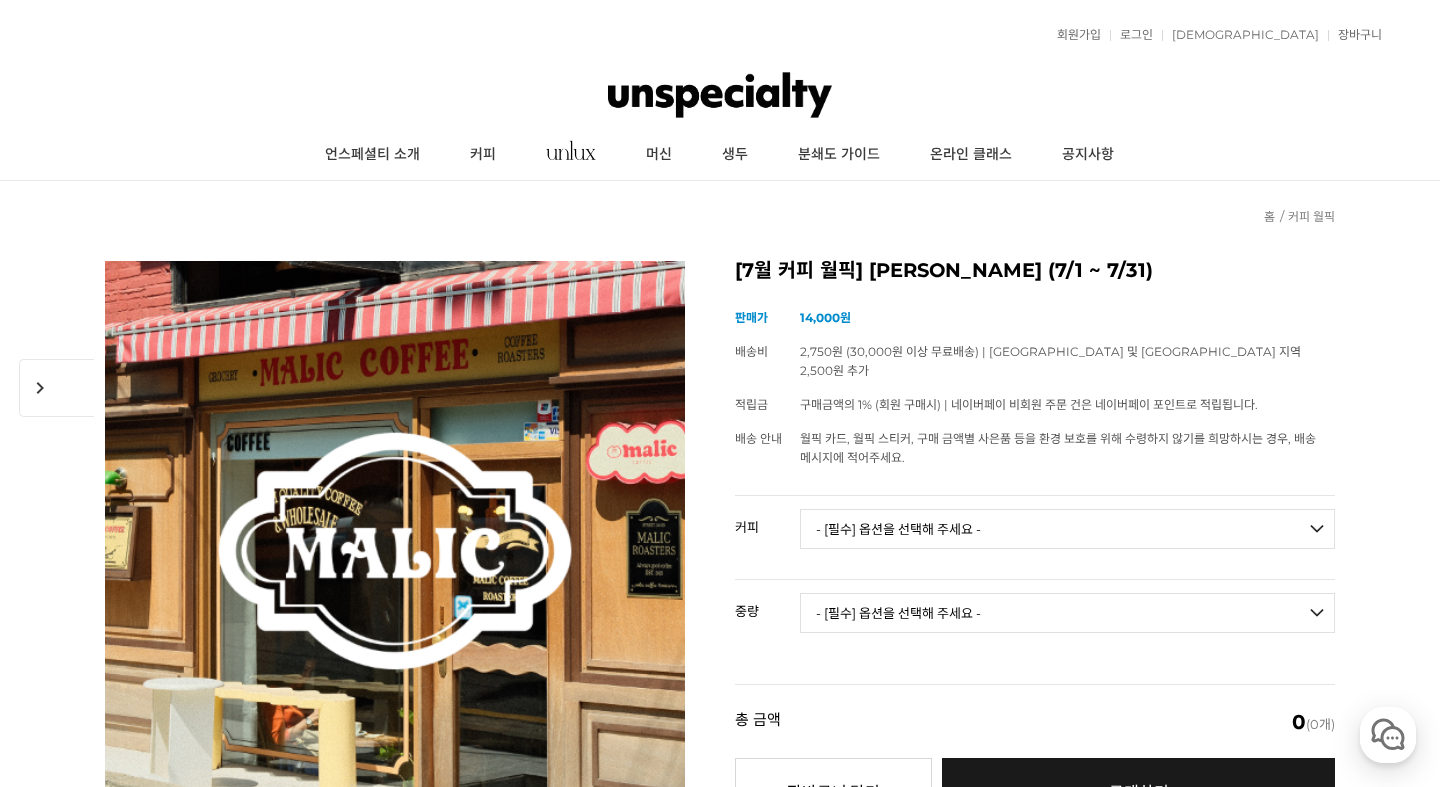 scroll, scrollTop: 0, scrollLeft: 0, axis: both 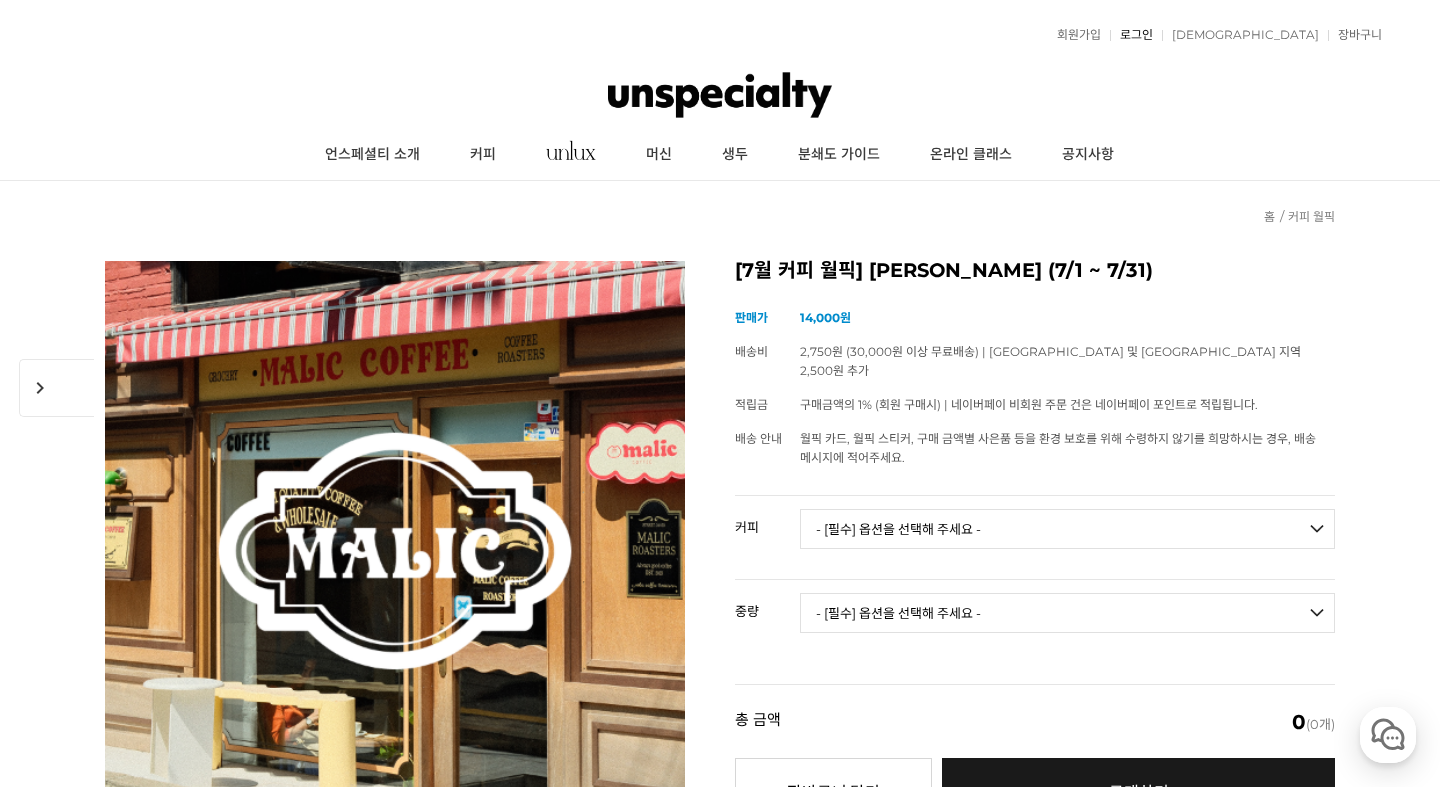 click on "로그인" at bounding box center (1131, 35) 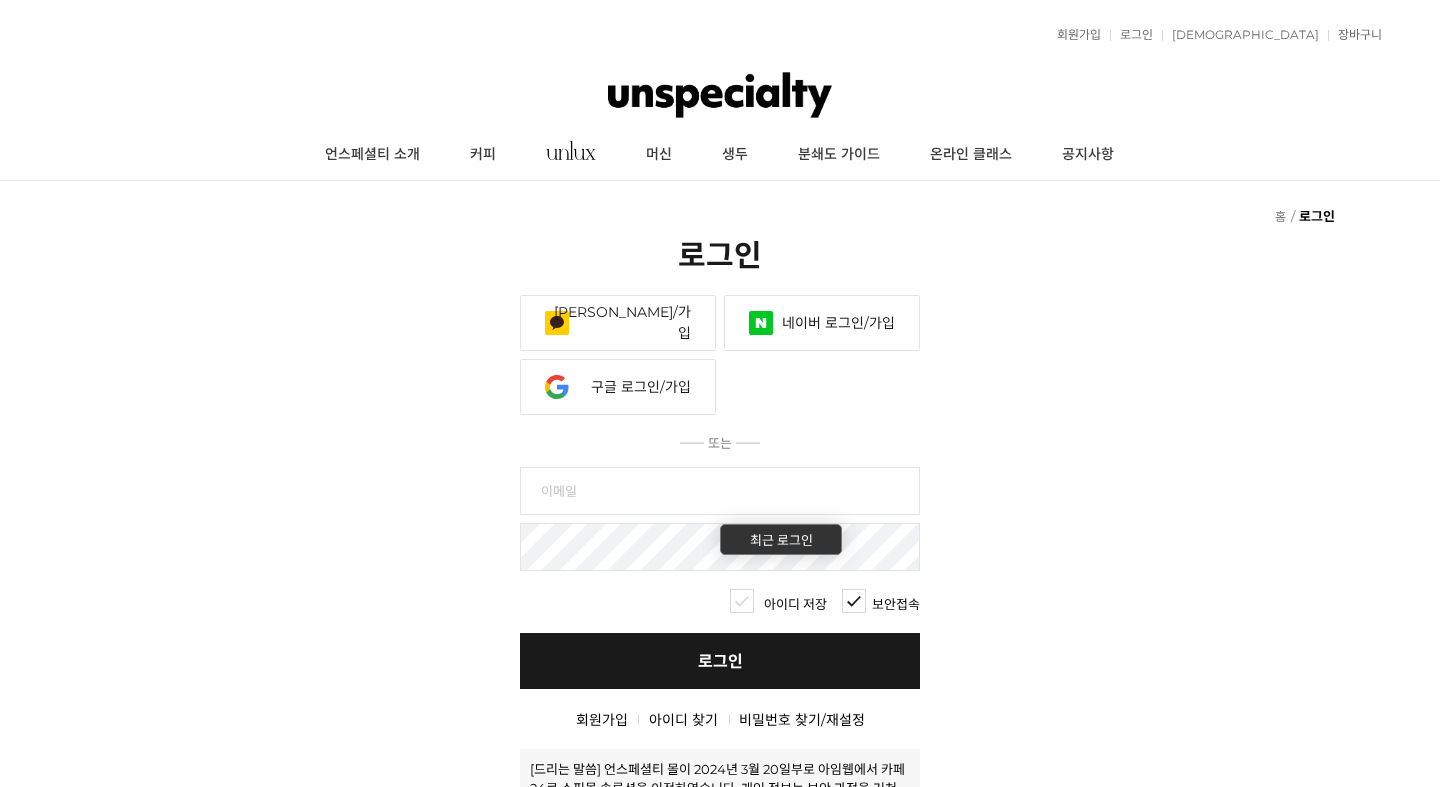 scroll, scrollTop: 0, scrollLeft: 0, axis: both 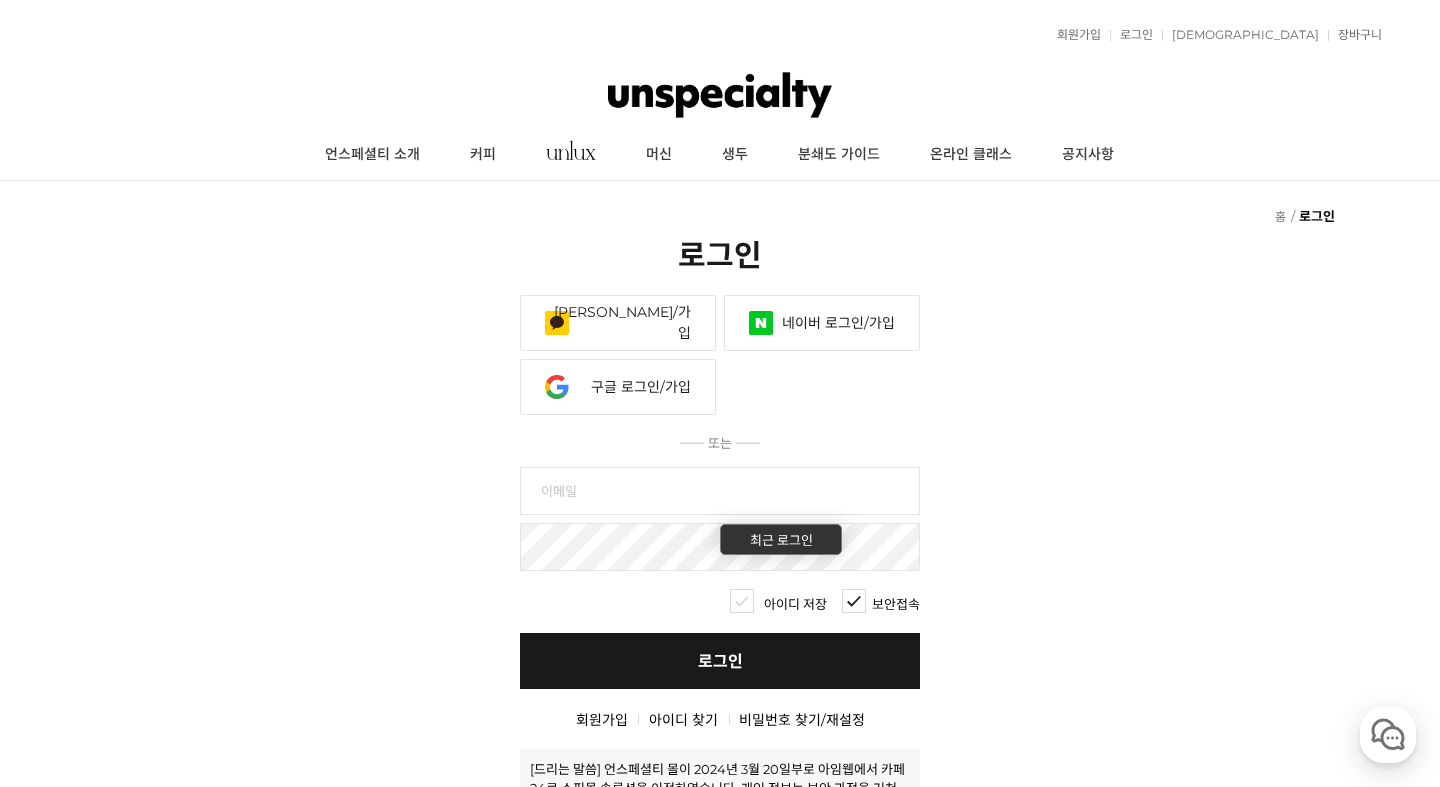 type on "daeooooo_@naver.com" 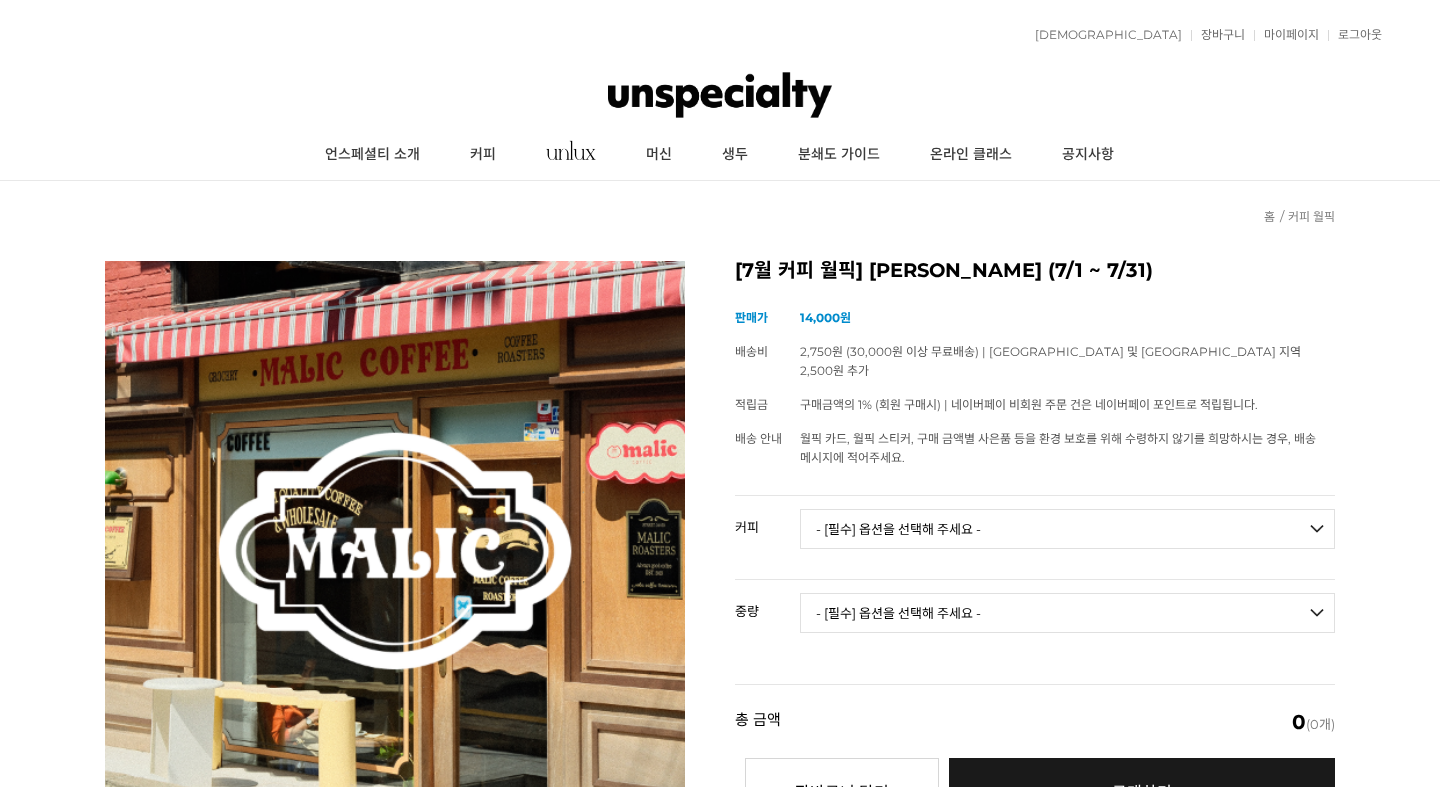 scroll, scrollTop: 0, scrollLeft: 0, axis: both 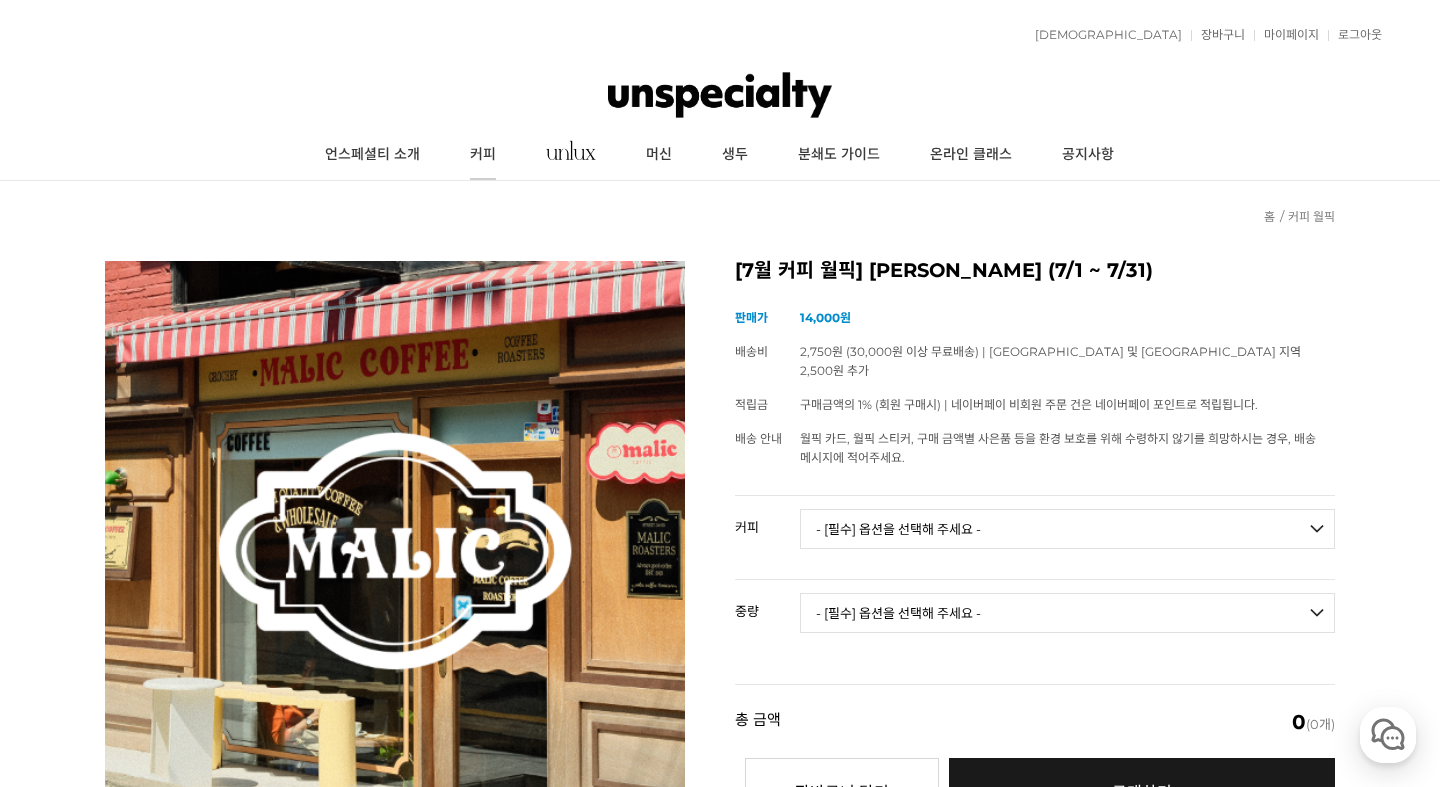 click on "커피" at bounding box center (483, 155) 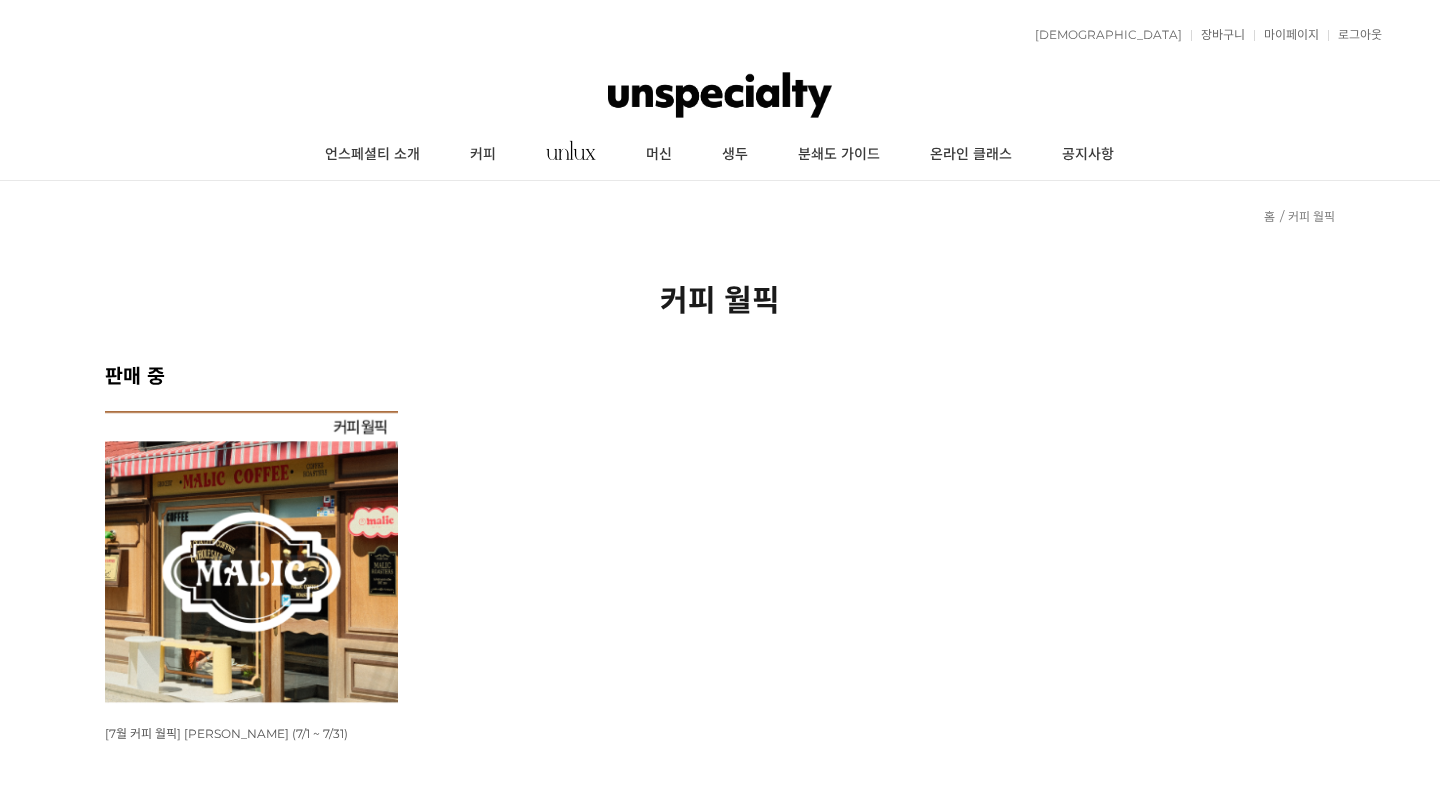 scroll, scrollTop: 0, scrollLeft: 0, axis: both 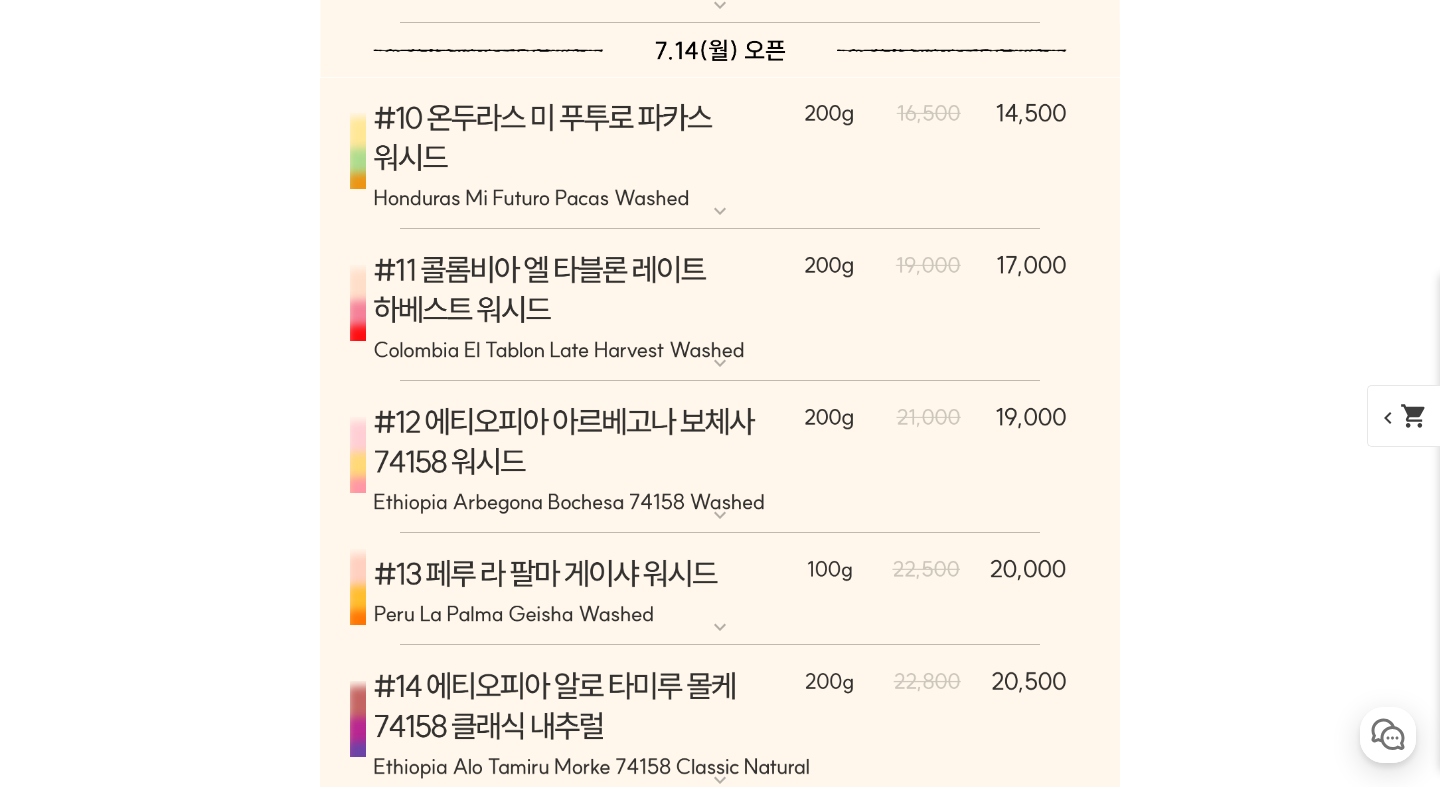 click on "expand_more" at bounding box center (720, 363) 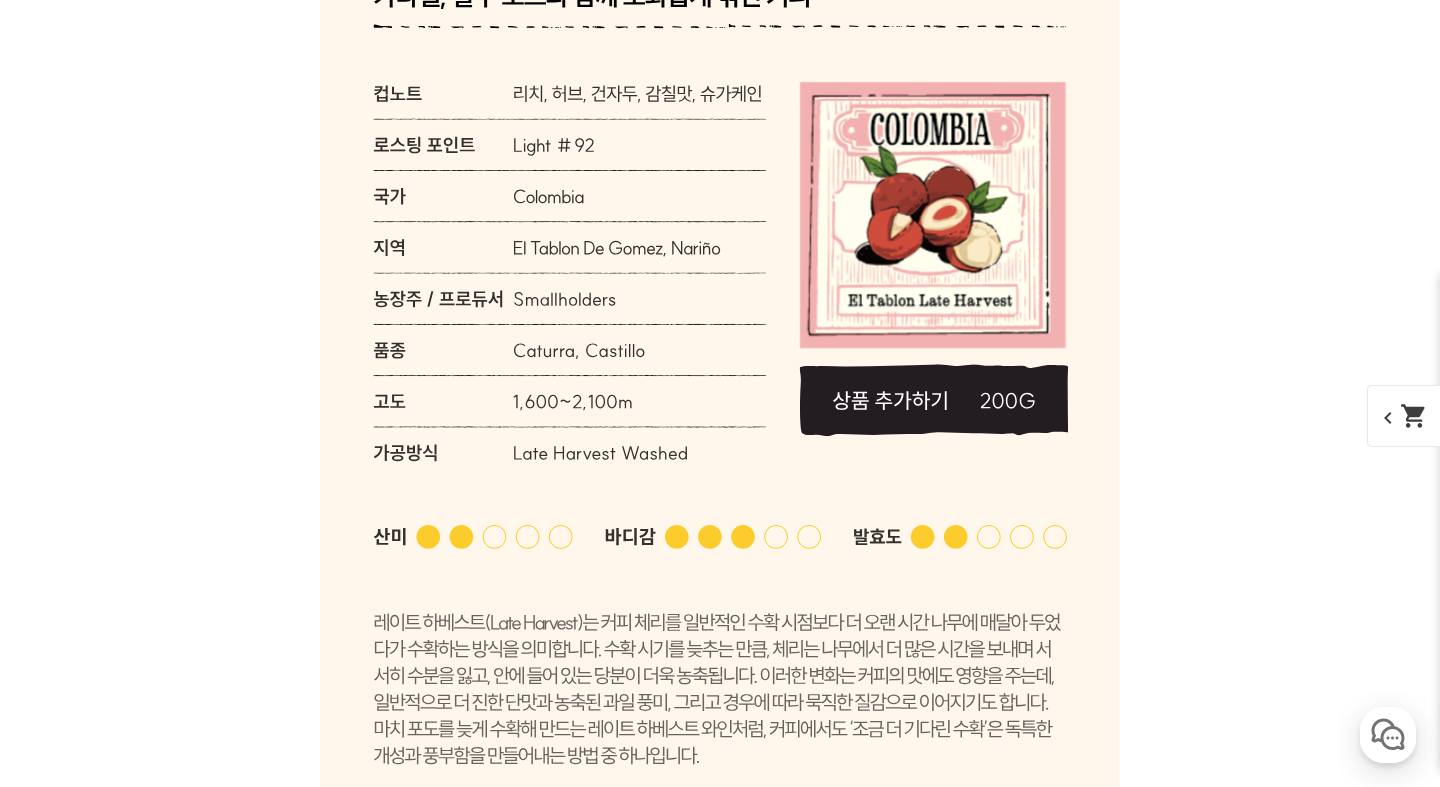 scroll, scrollTop: 11152, scrollLeft: 0, axis: vertical 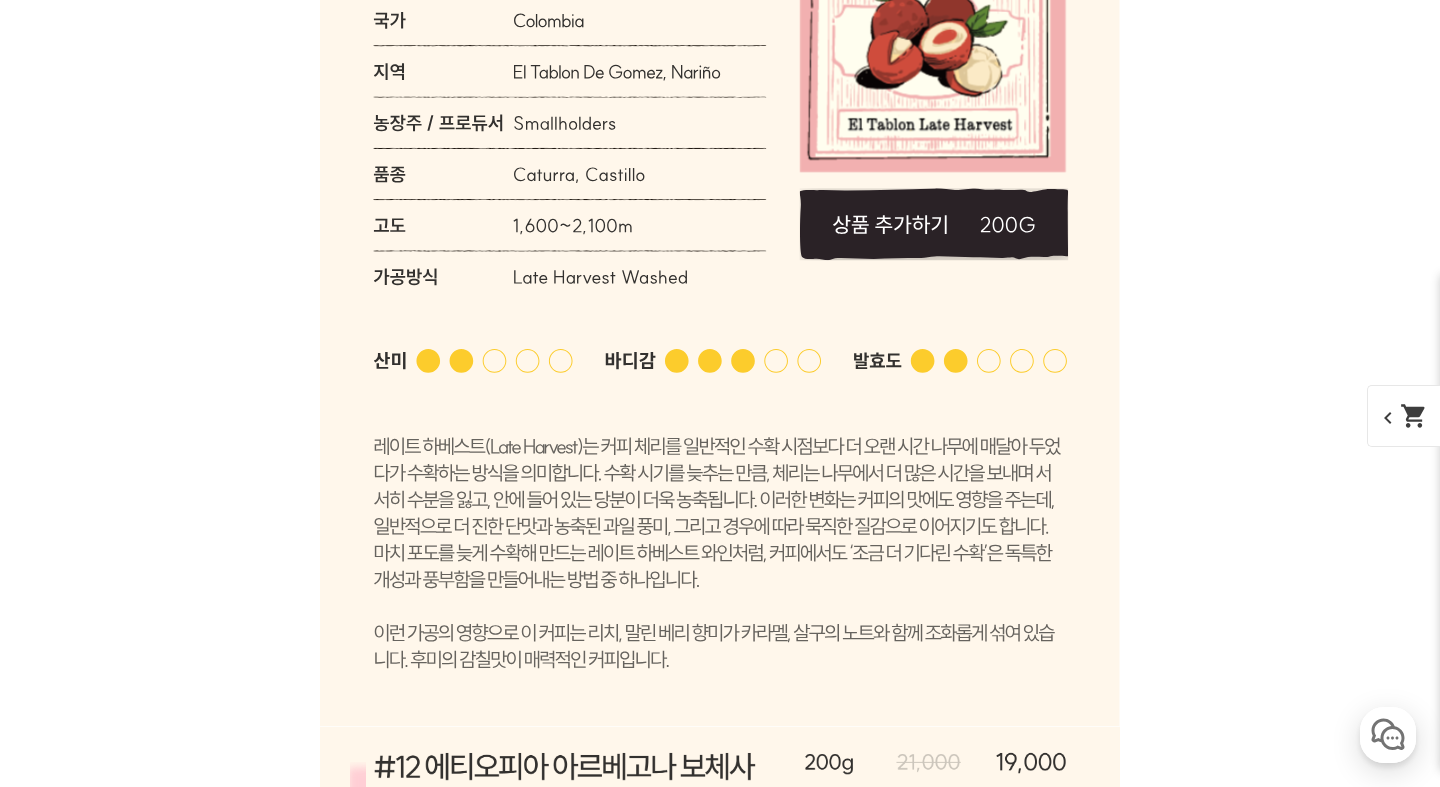 click 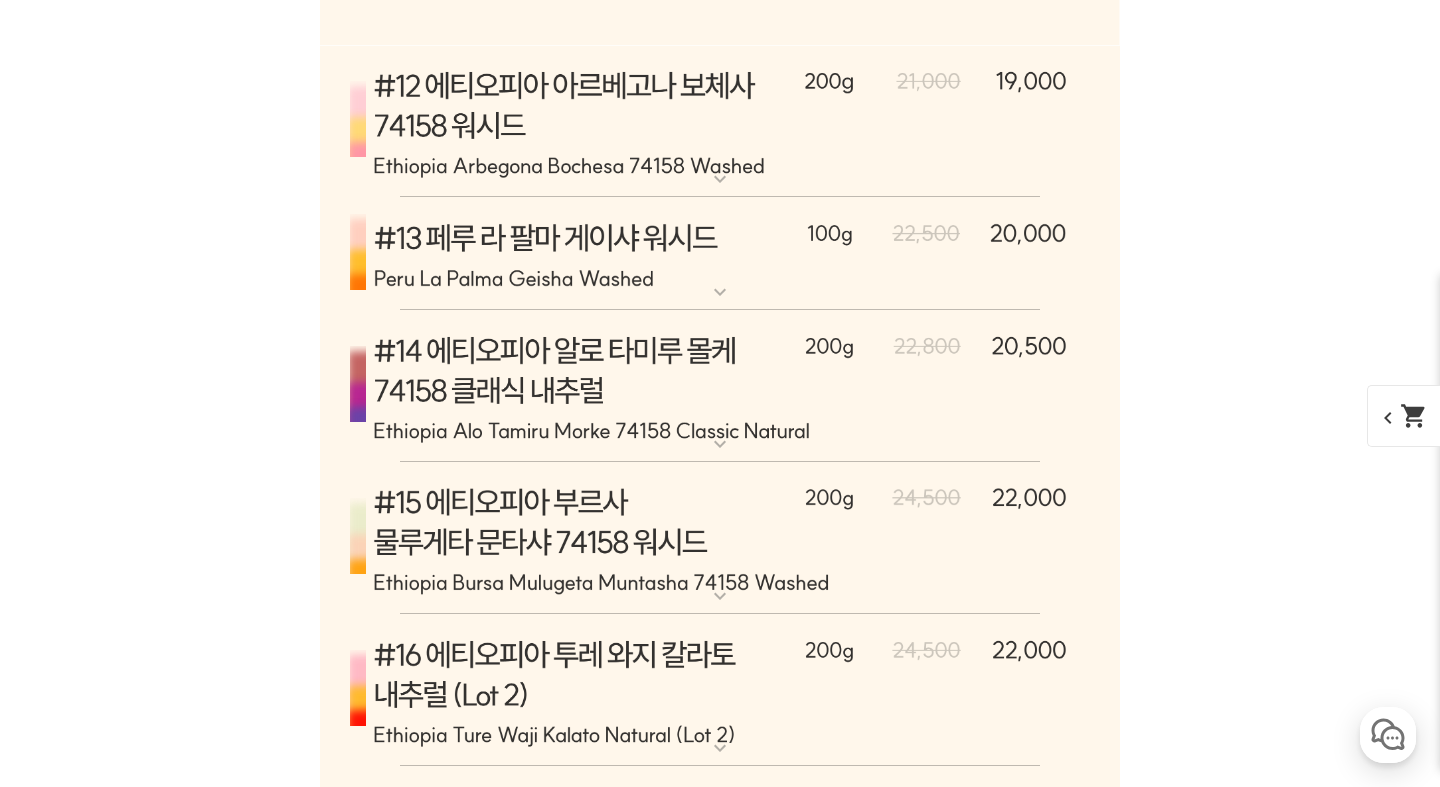 scroll, scrollTop: 11851, scrollLeft: 0, axis: vertical 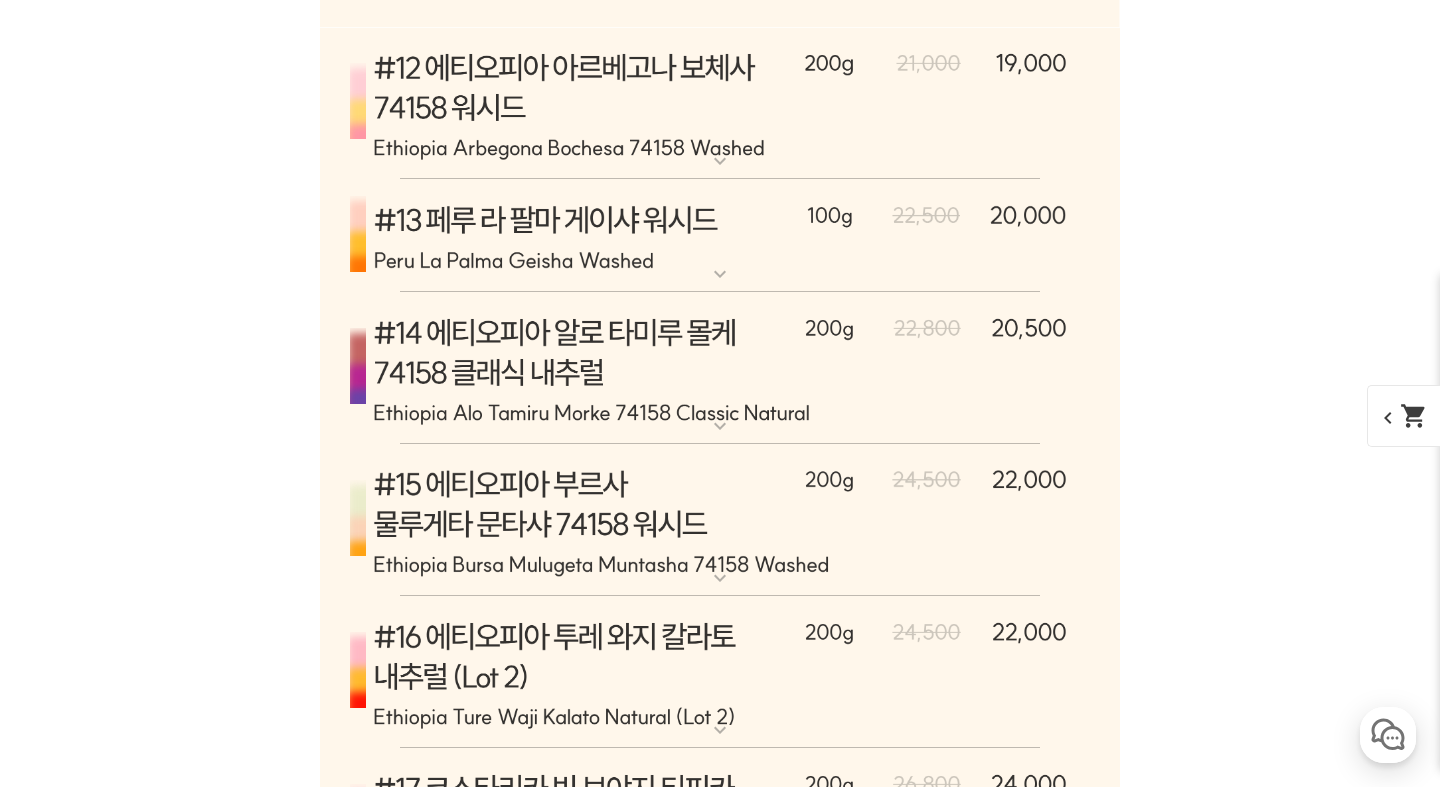 click on "expand_more" at bounding box center (720, 426) 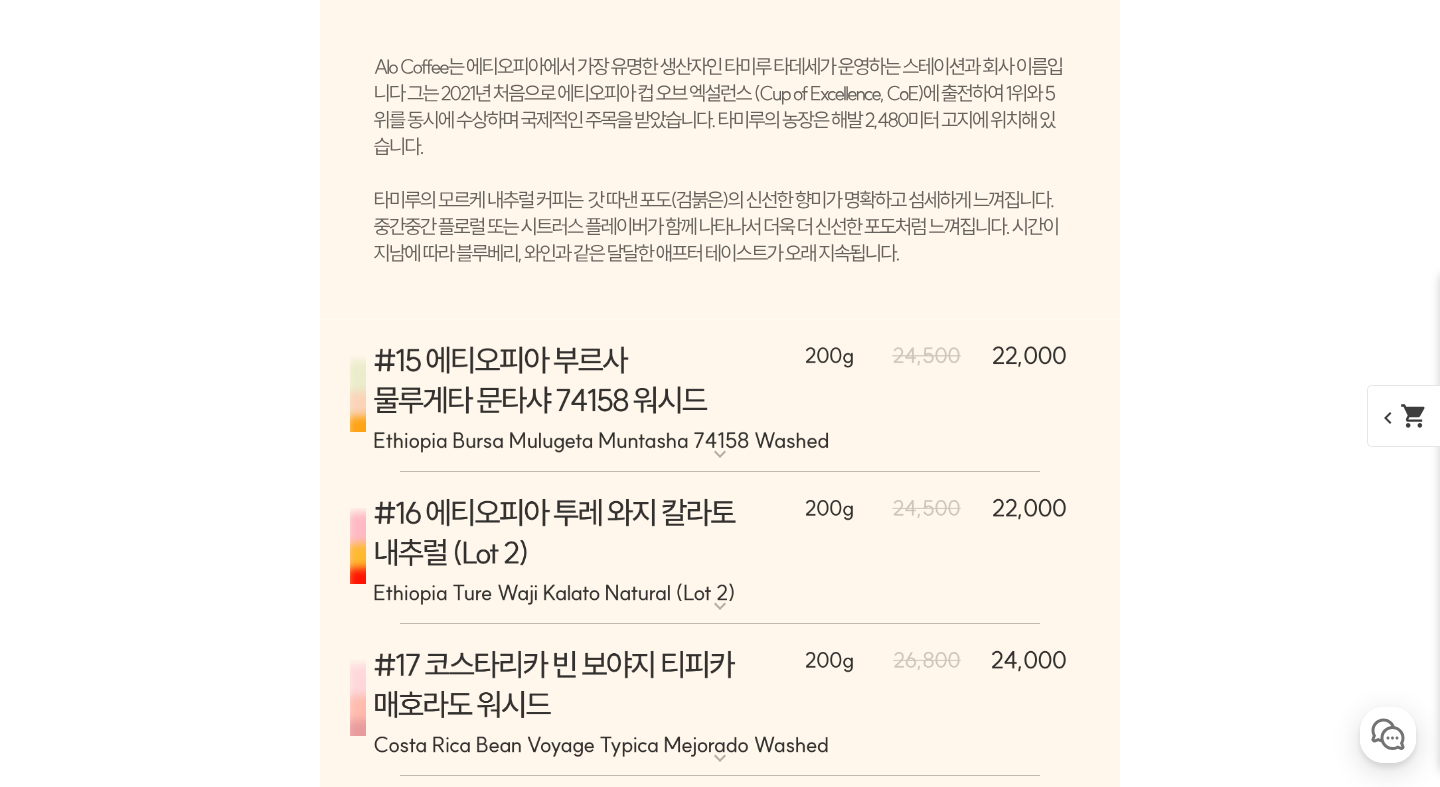 scroll, scrollTop: 13163, scrollLeft: 0, axis: vertical 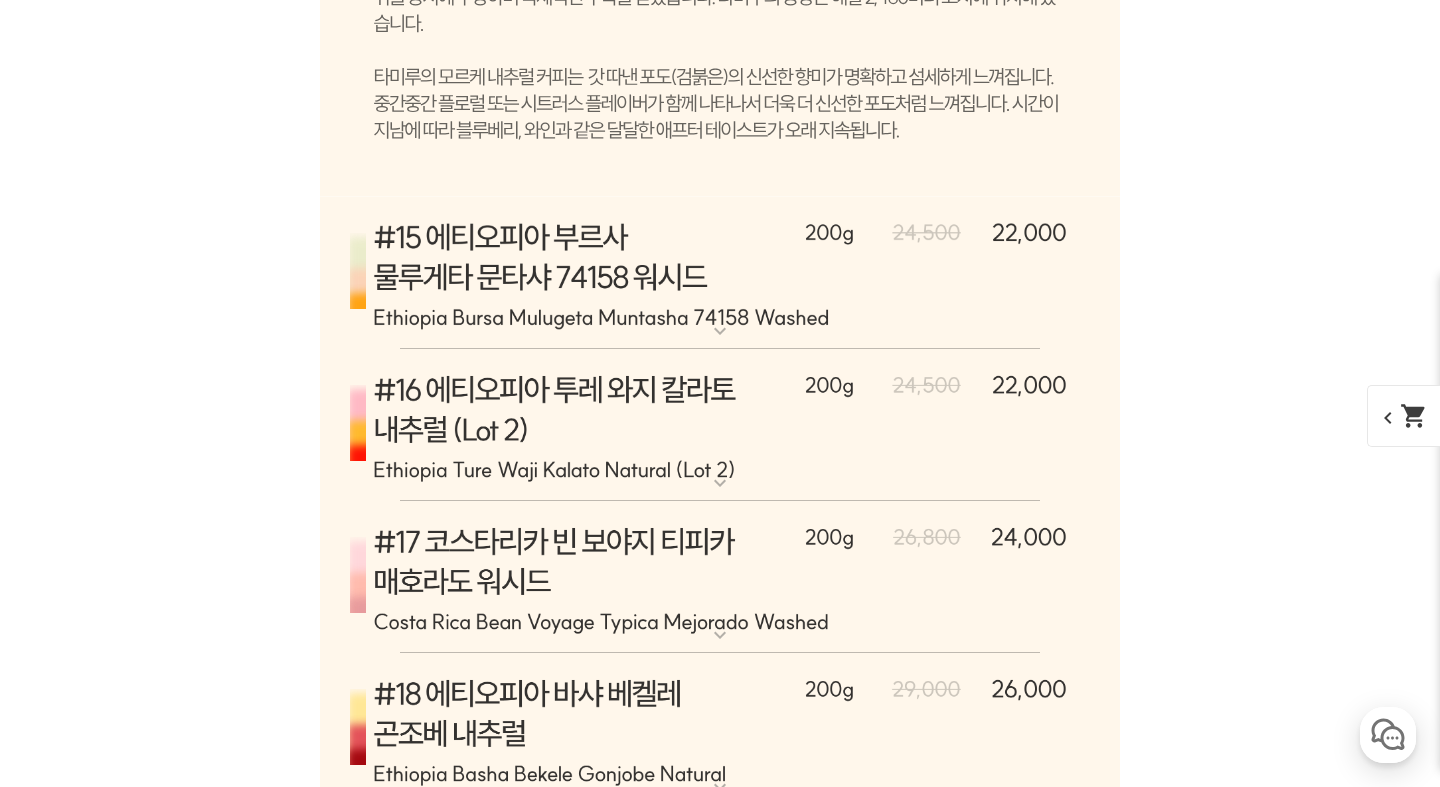 click on "expand_more" at bounding box center [720, 483] 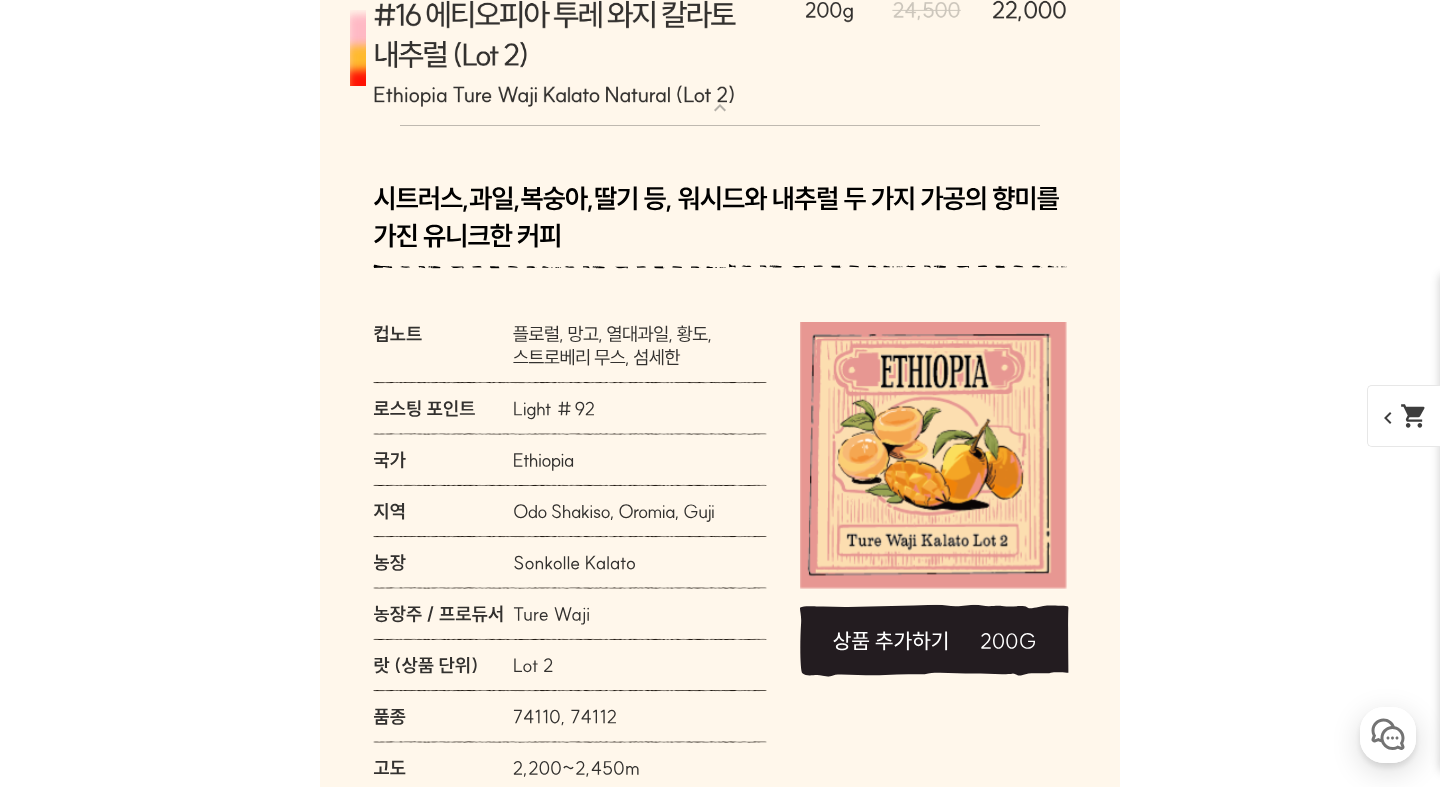 scroll, scrollTop: 13711, scrollLeft: 0, axis: vertical 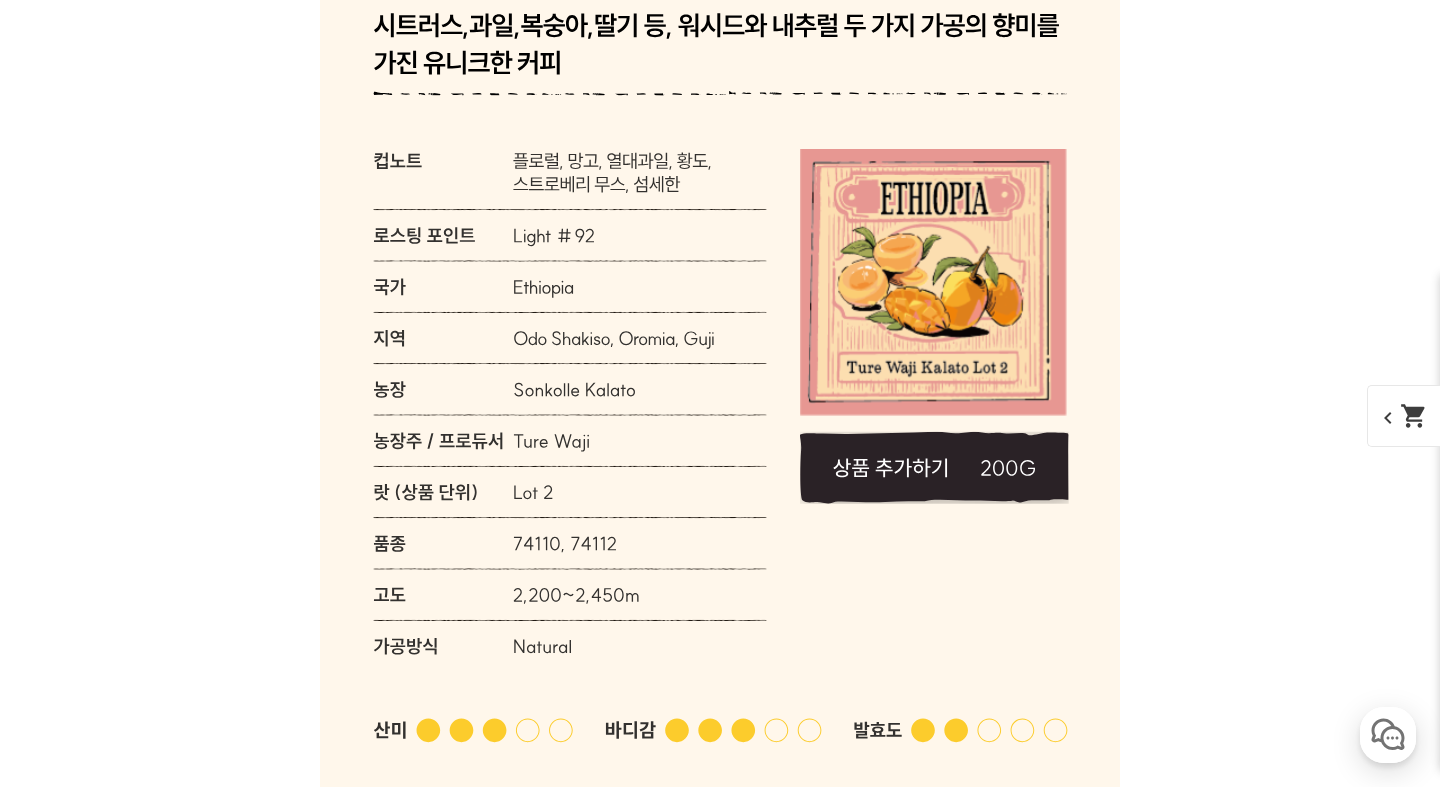 click 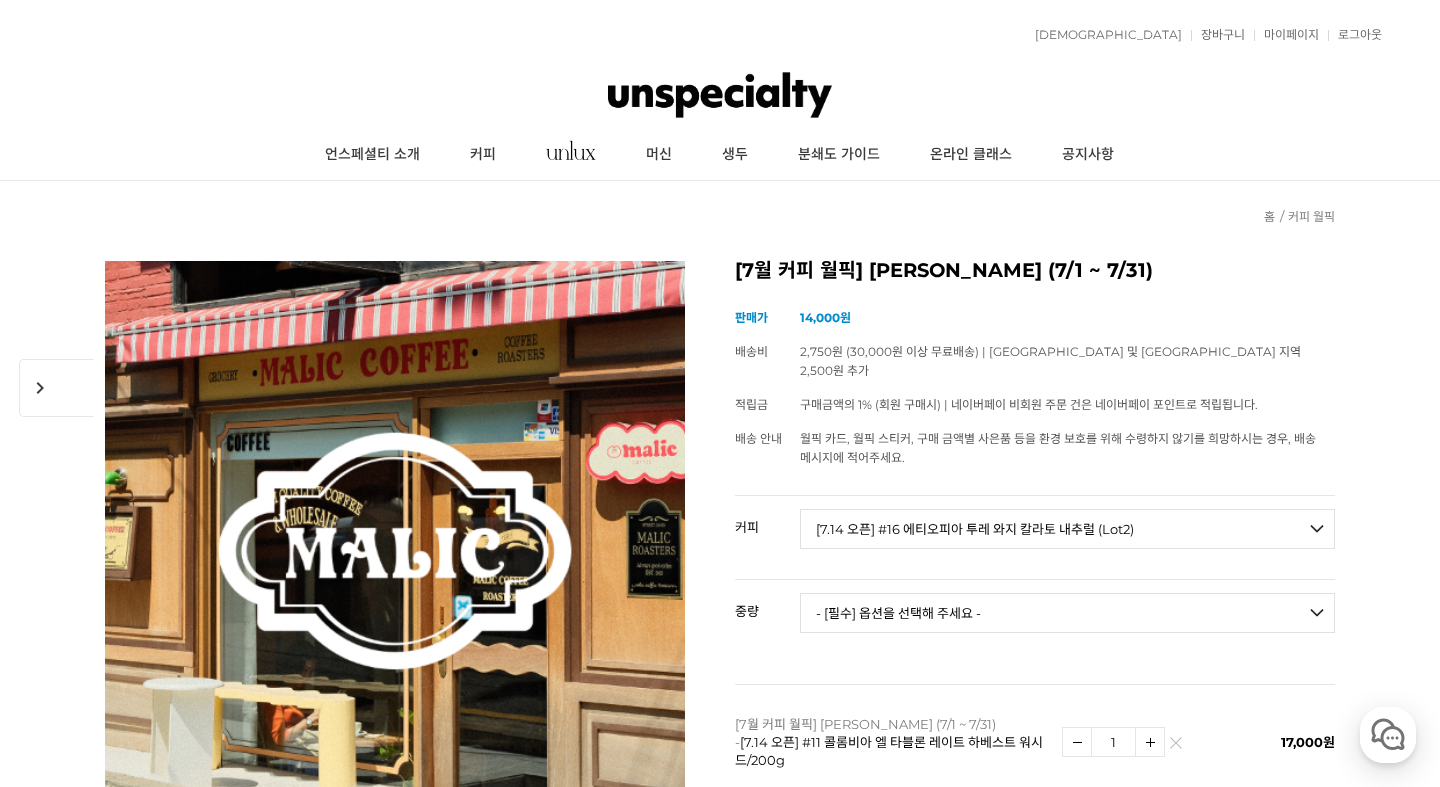 scroll, scrollTop: 0, scrollLeft: 0, axis: both 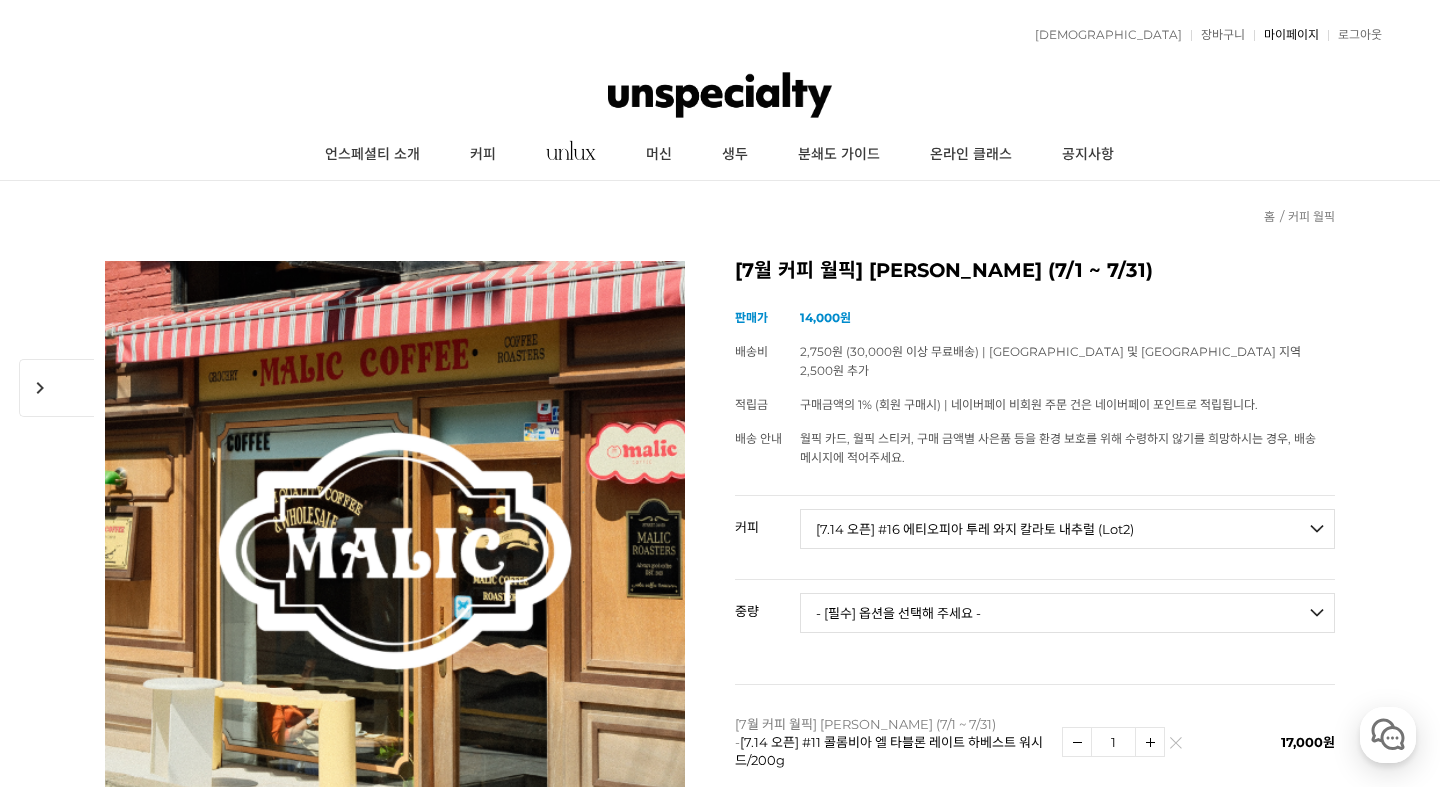 click on "마이페이지" at bounding box center [1286, 35] 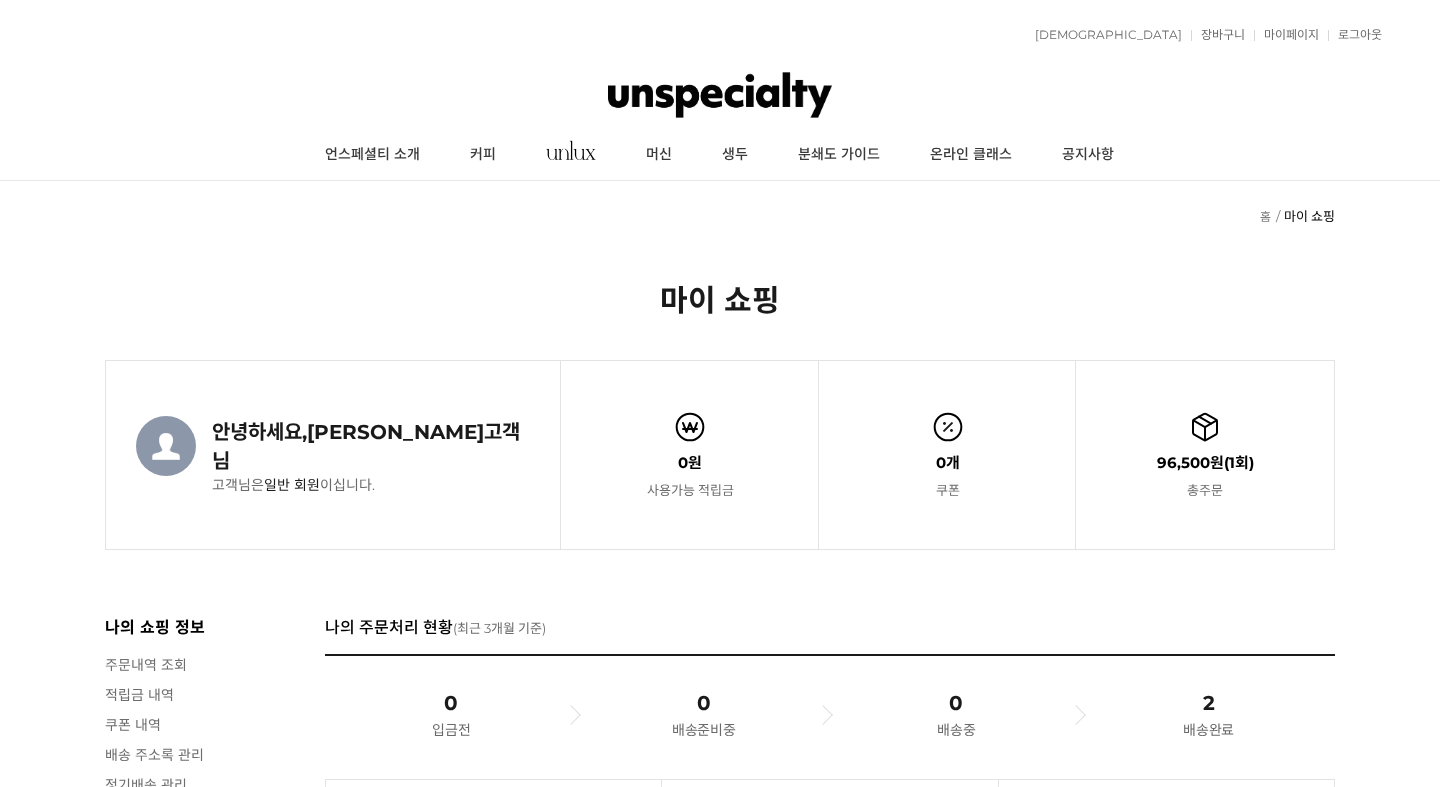 scroll, scrollTop: 0, scrollLeft: 0, axis: both 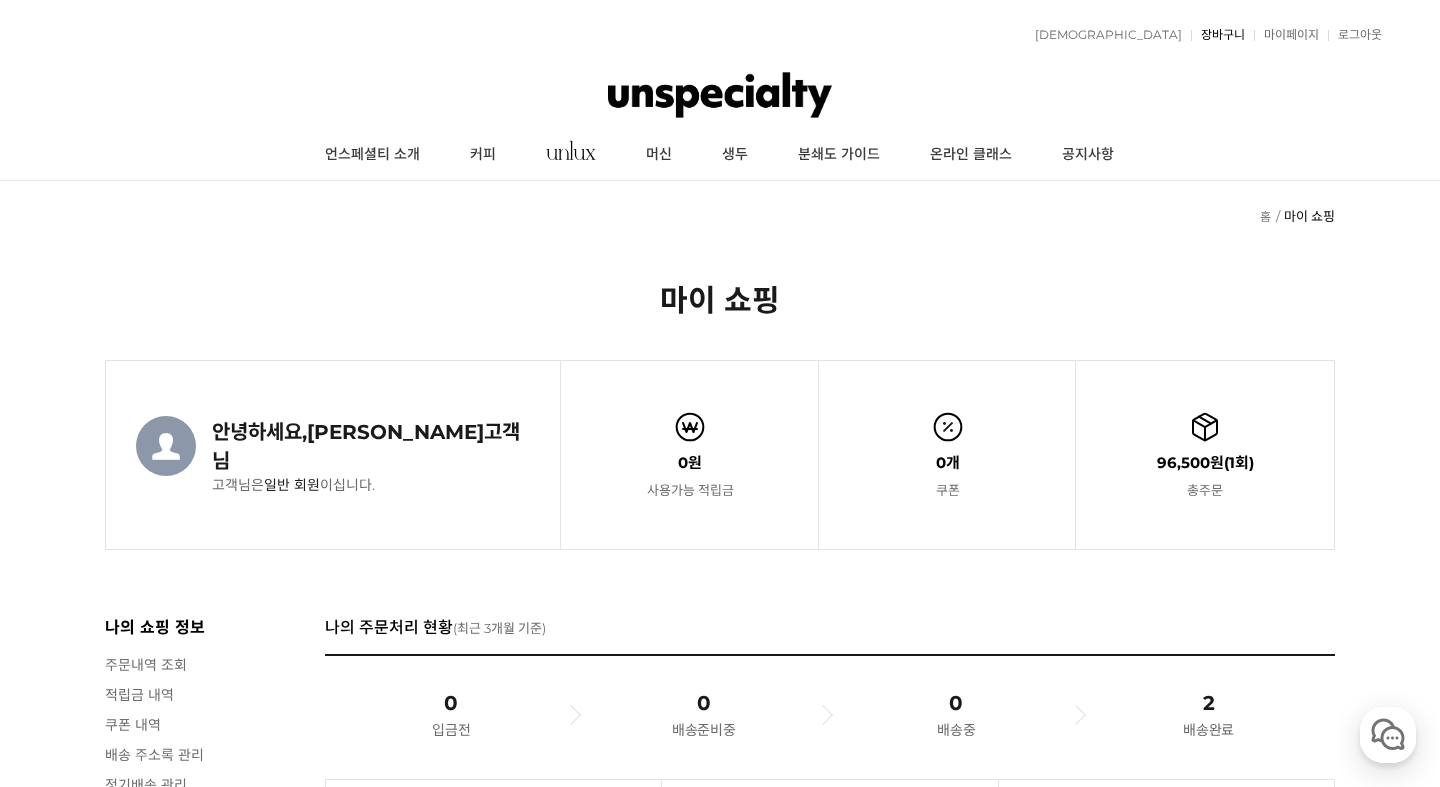 click on "장바구니" at bounding box center (1218, 35) 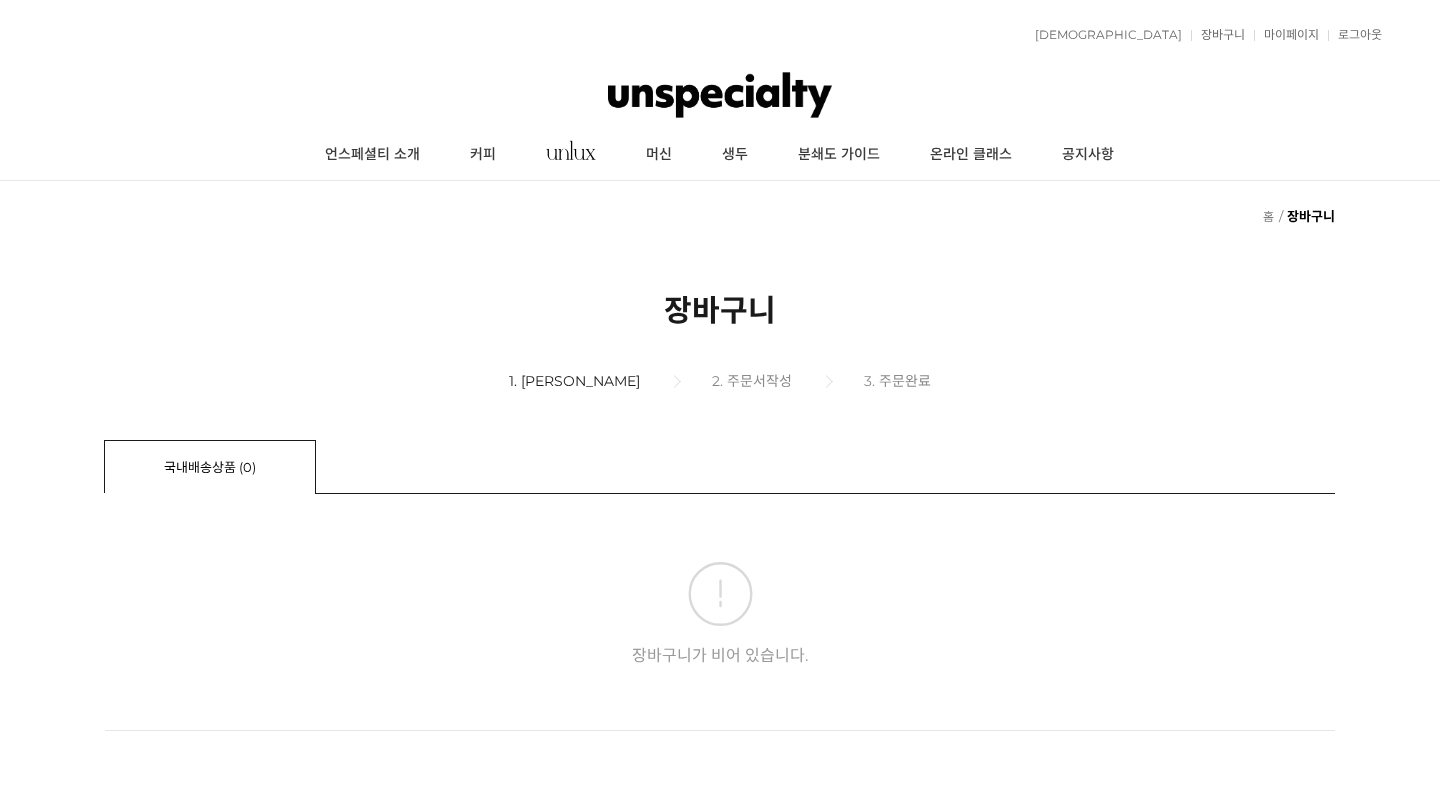 scroll, scrollTop: 0, scrollLeft: 0, axis: both 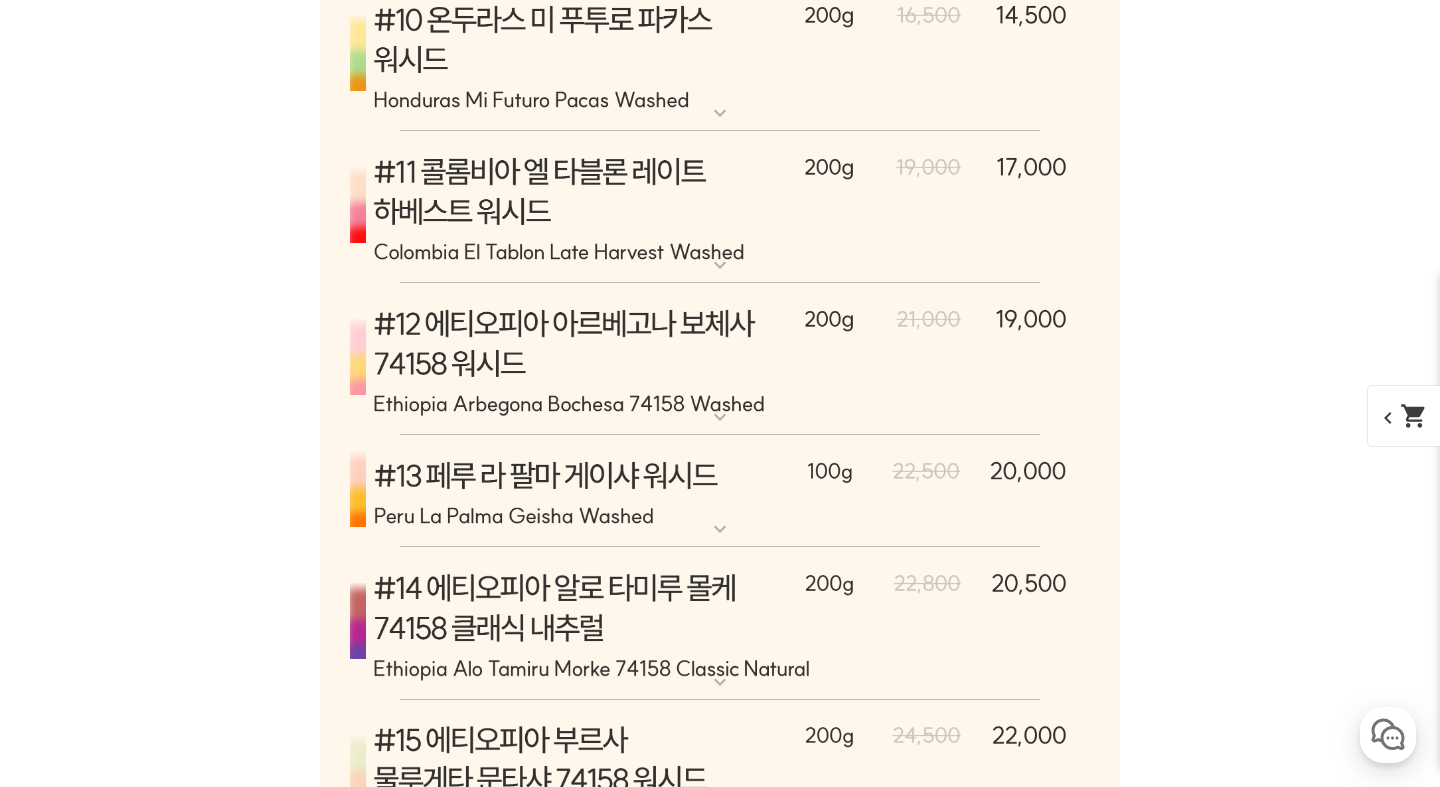 click at bounding box center (720, 207) 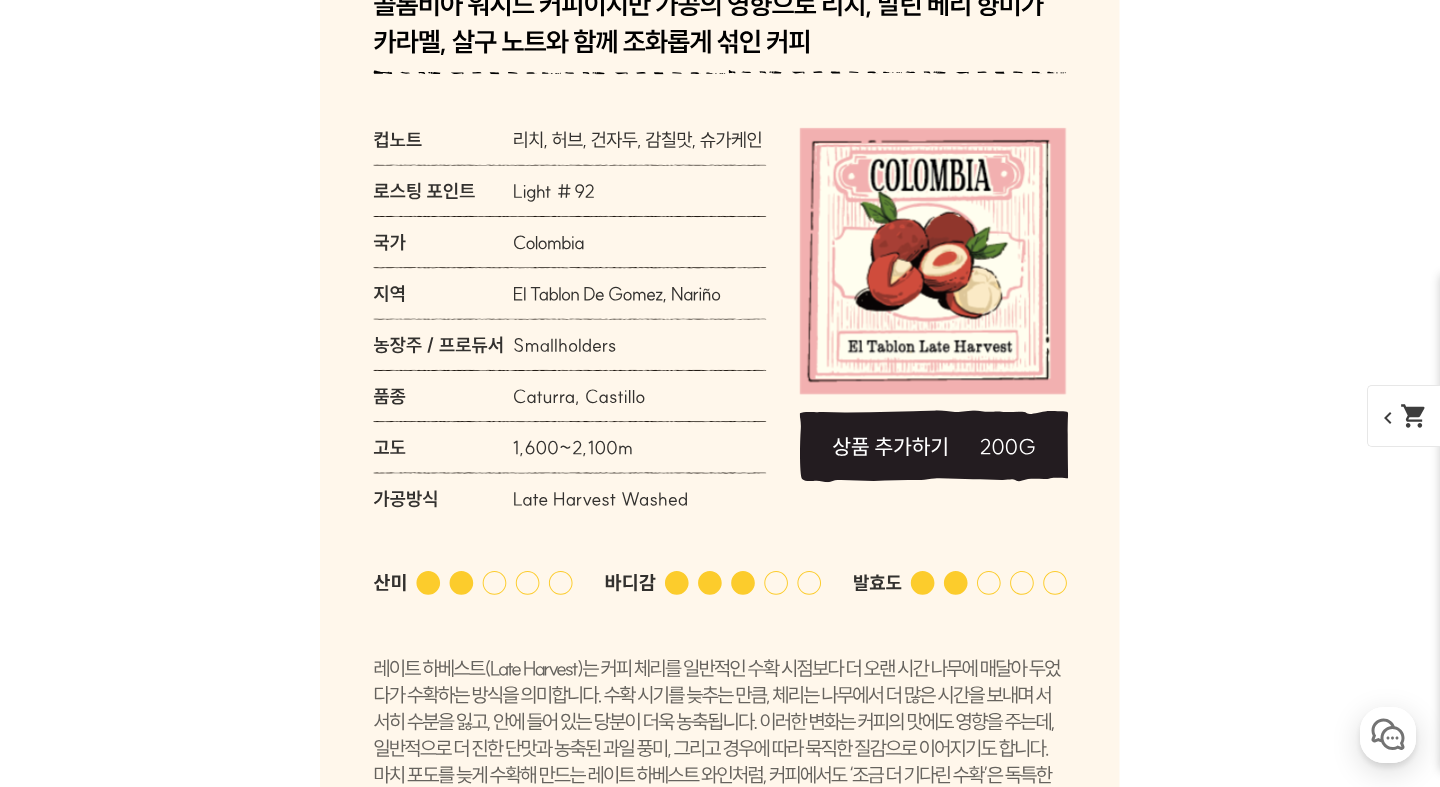 scroll, scrollTop: 10934, scrollLeft: 0, axis: vertical 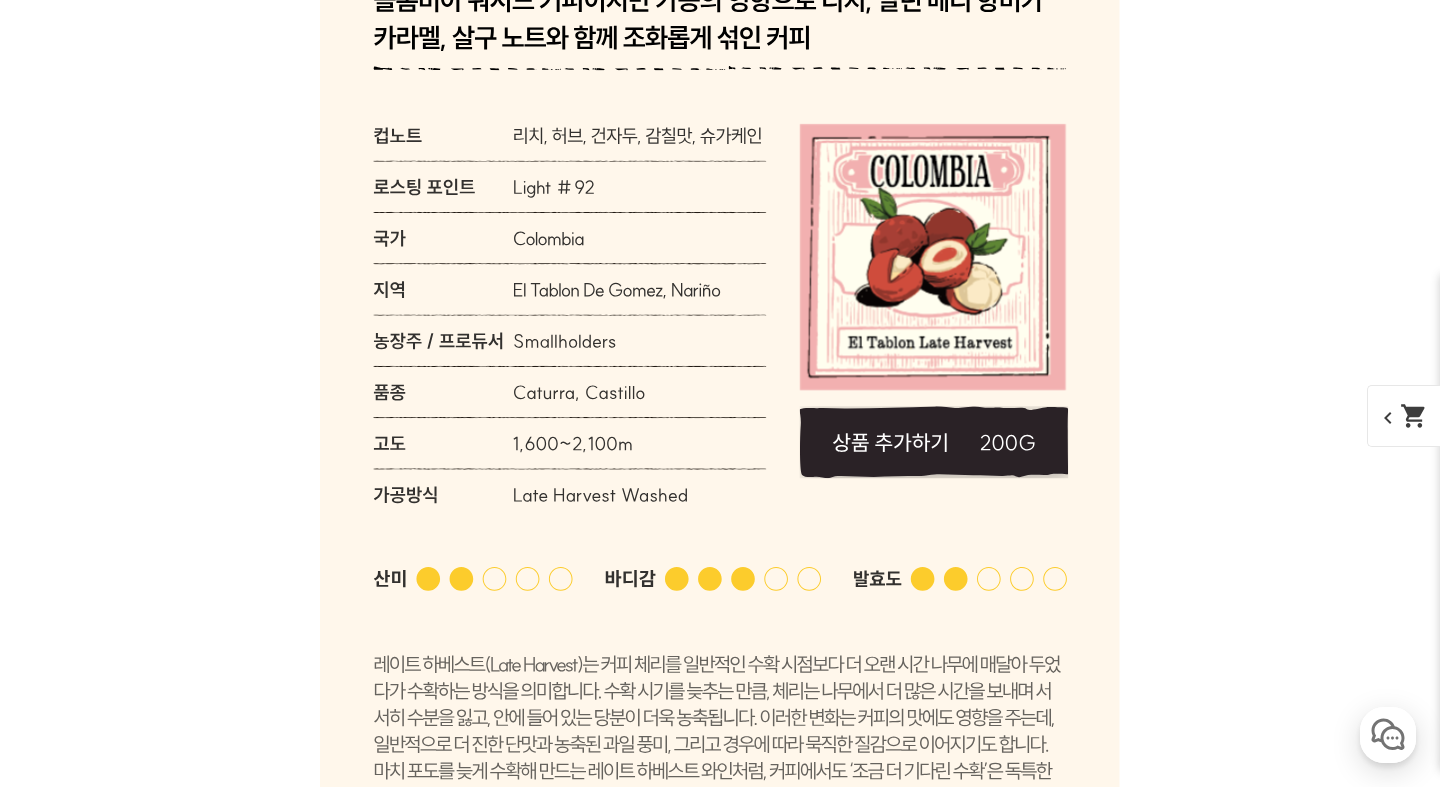 click 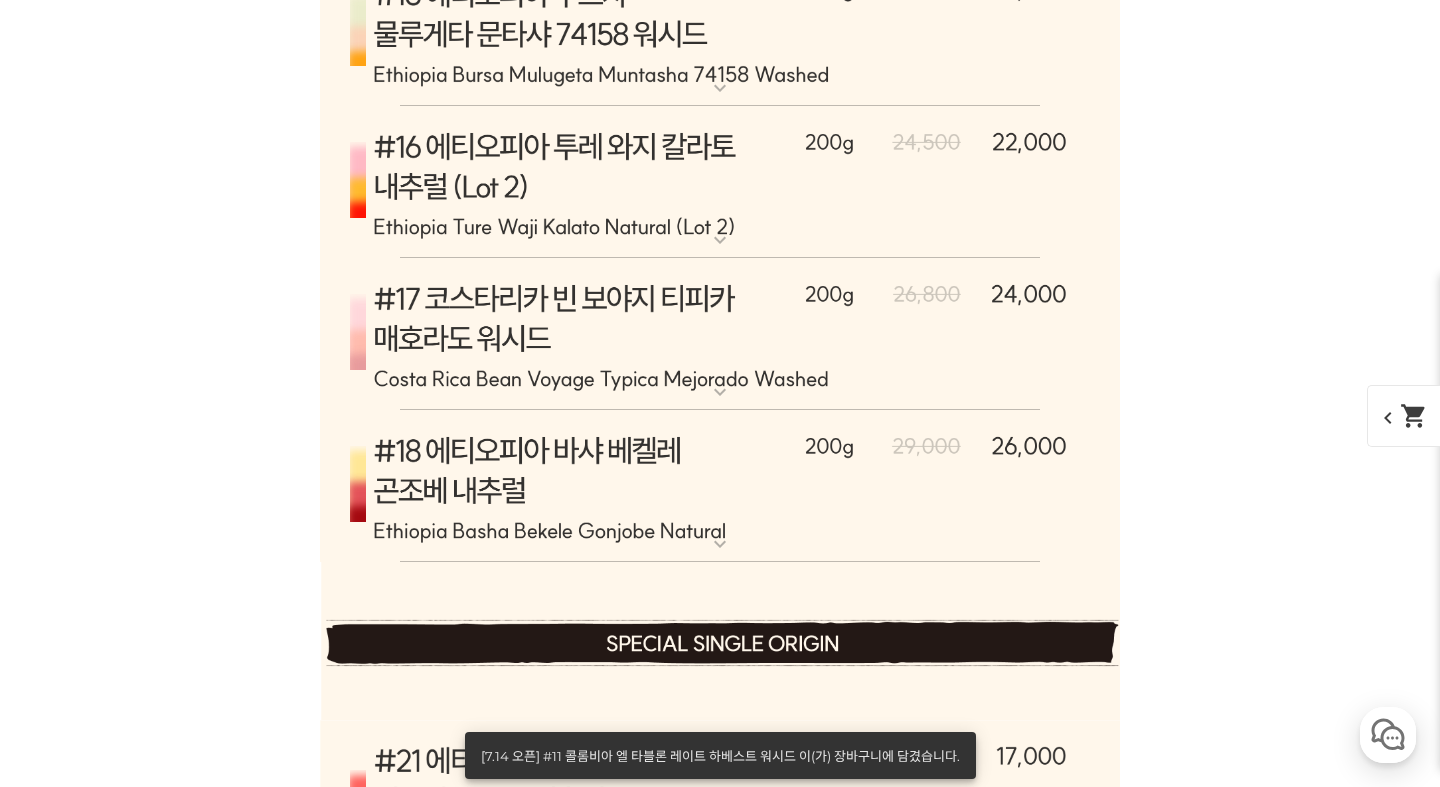 scroll, scrollTop: 12339, scrollLeft: 0, axis: vertical 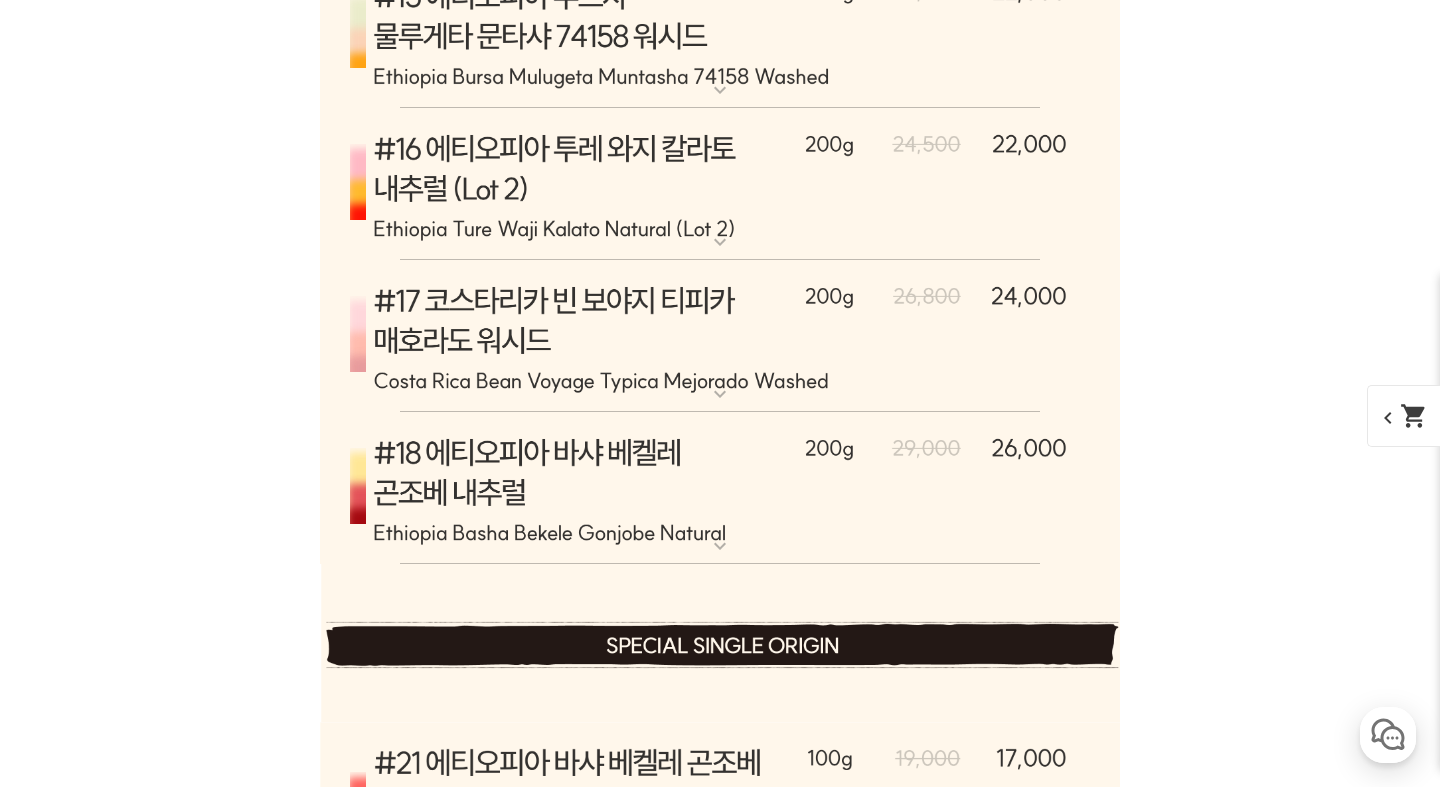 click at bounding box center (720, 184) 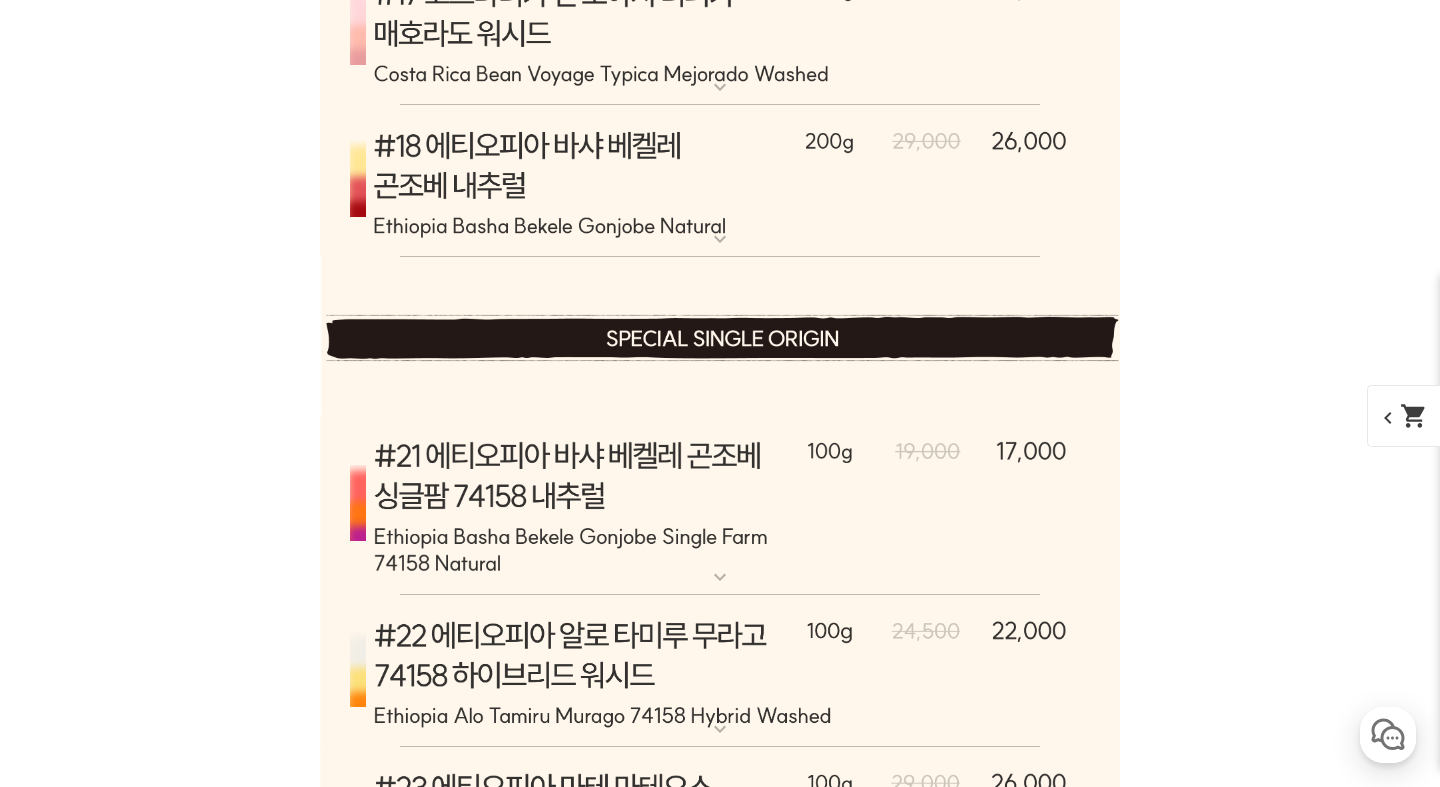 scroll, scrollTop: 13768, scrollLeft: 0, axis: vertical 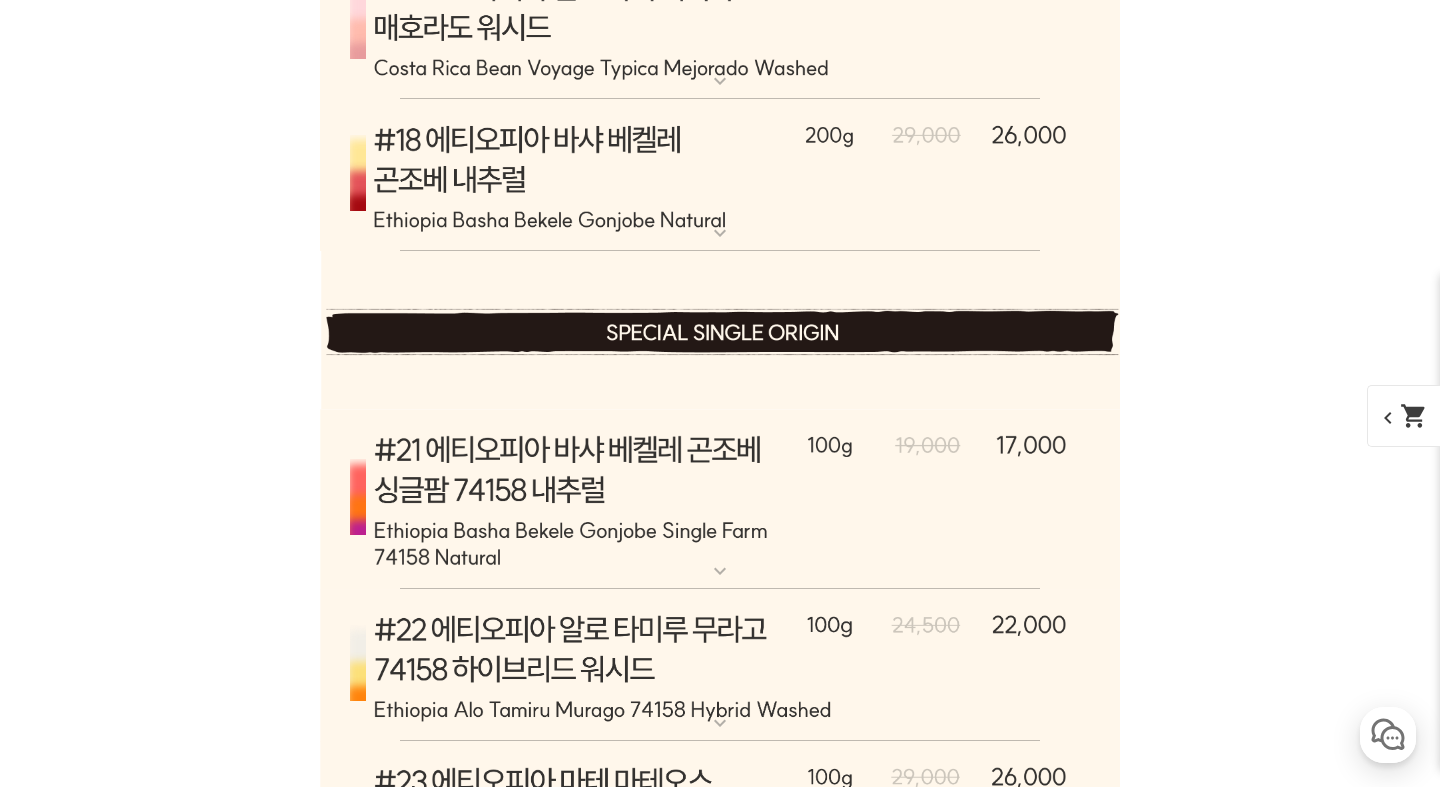 click at bounding box center [720, 175] 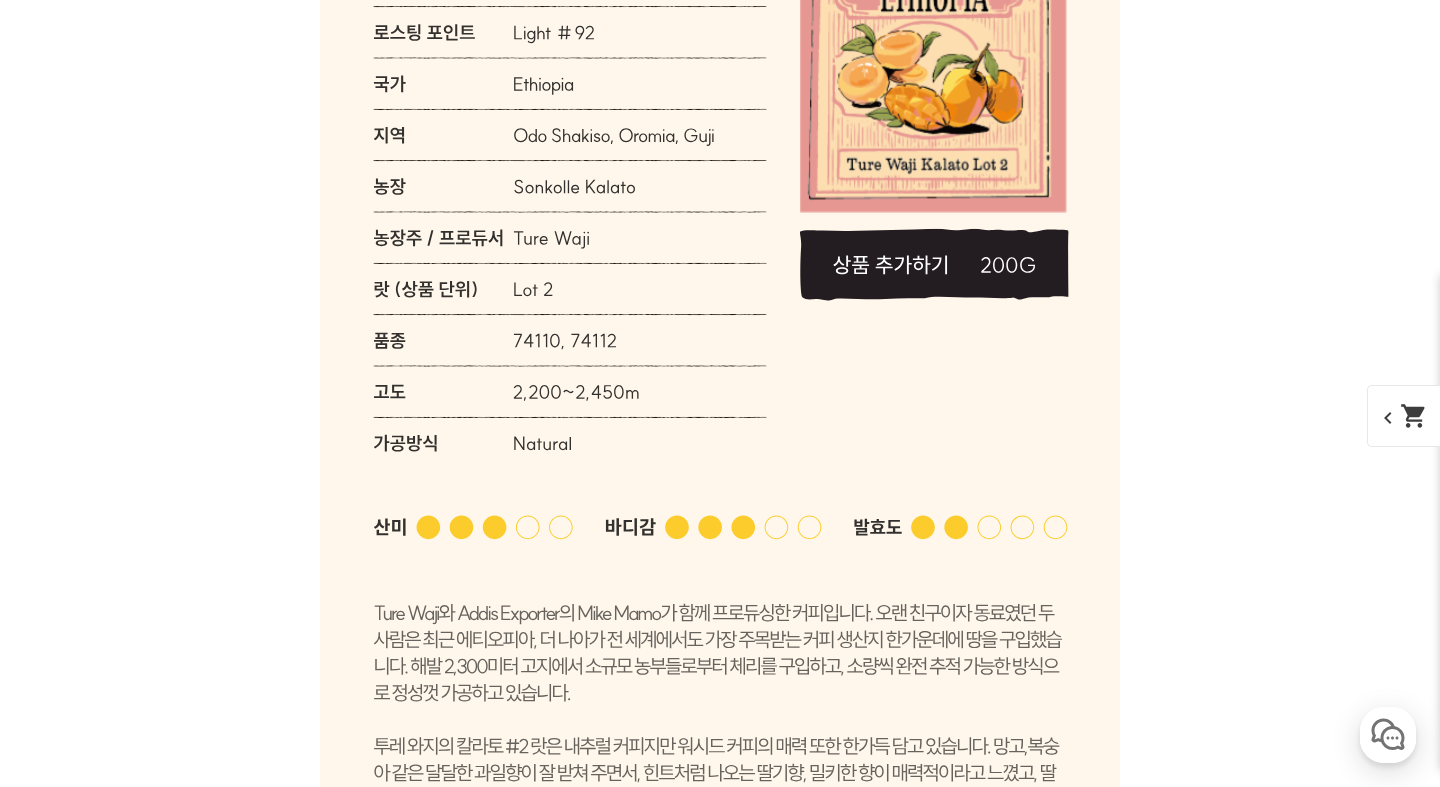 scroll, scrollTop: 12783, scrollLeft: 0, axis: vertical 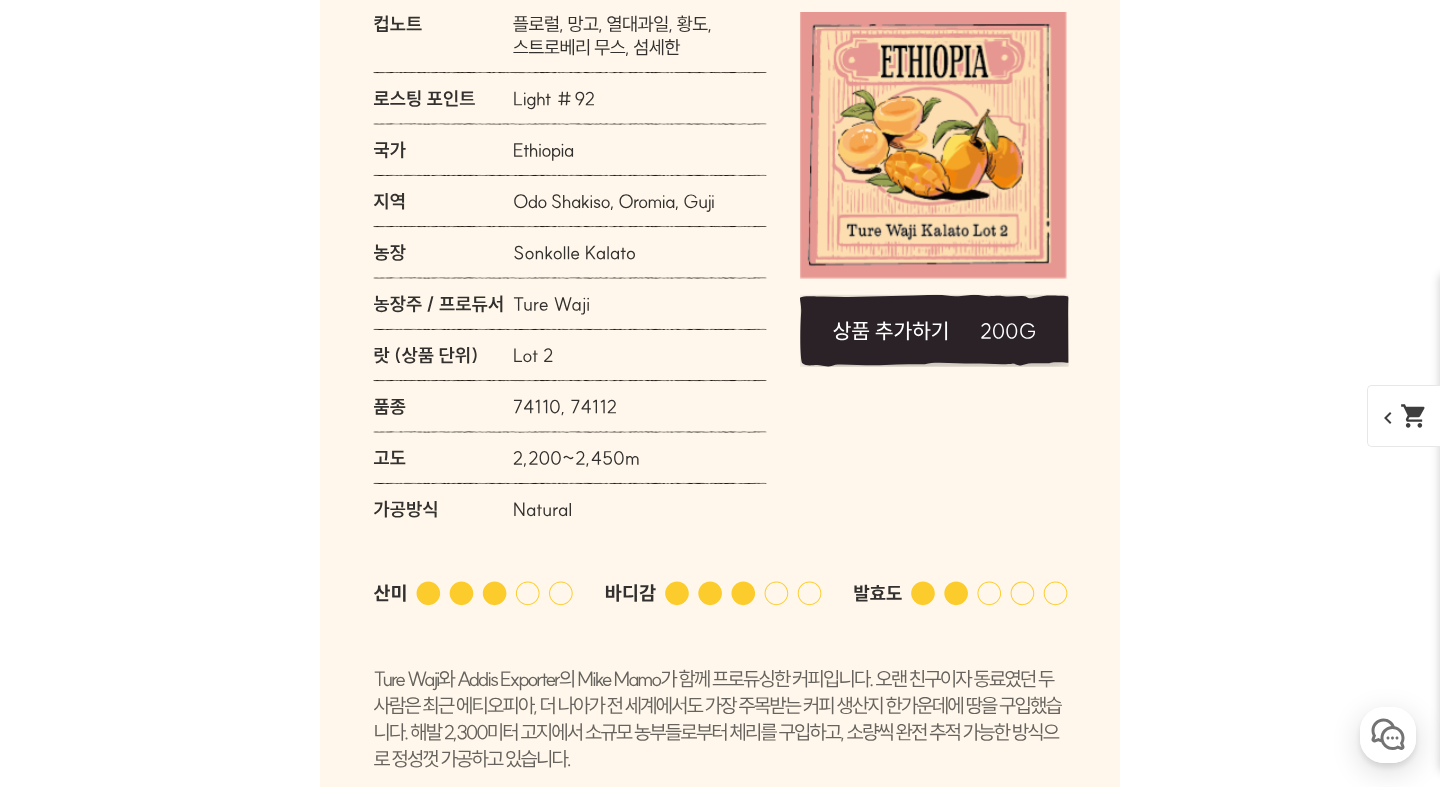 click 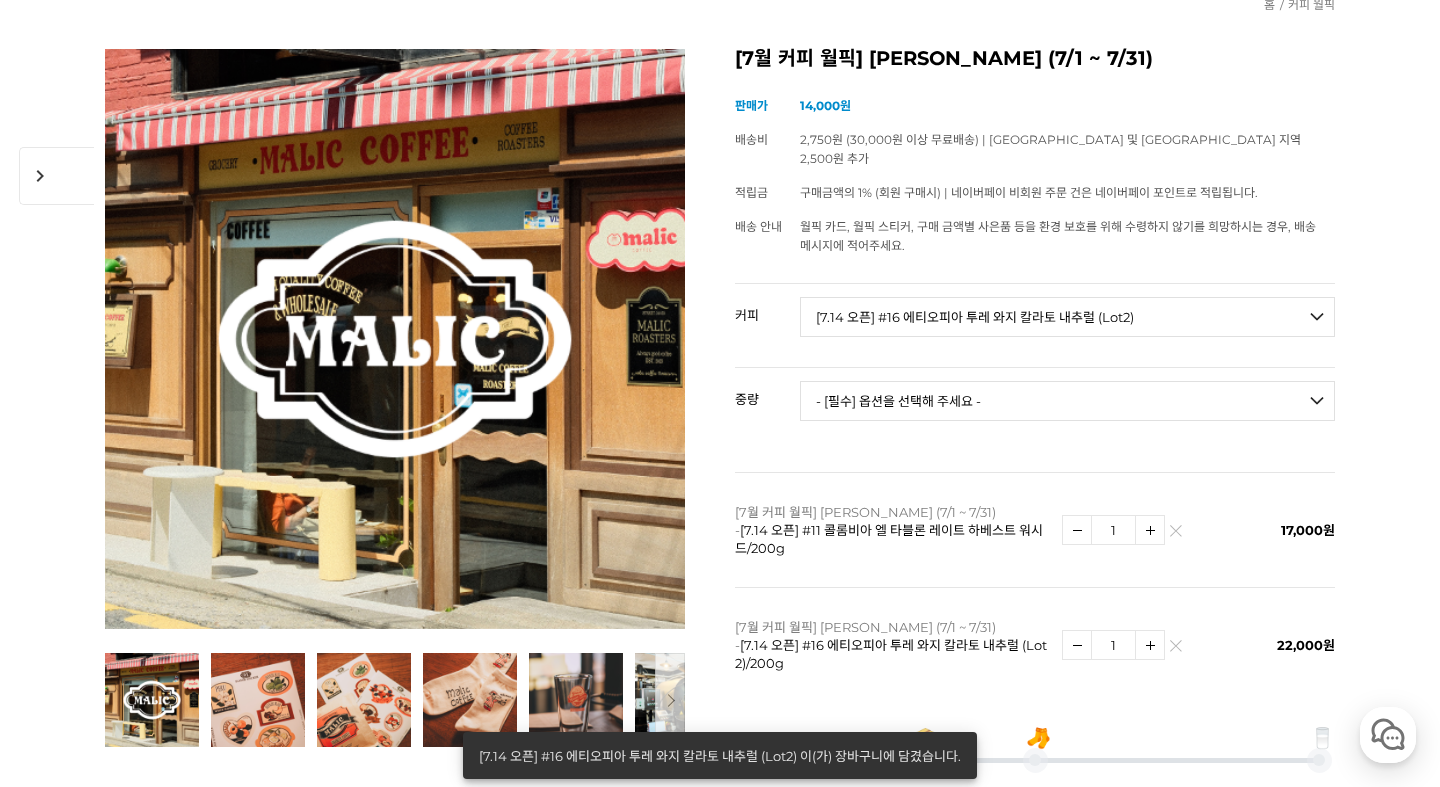 scroll, scrollTop: 467, scrollLeft: 0, axis: vertical 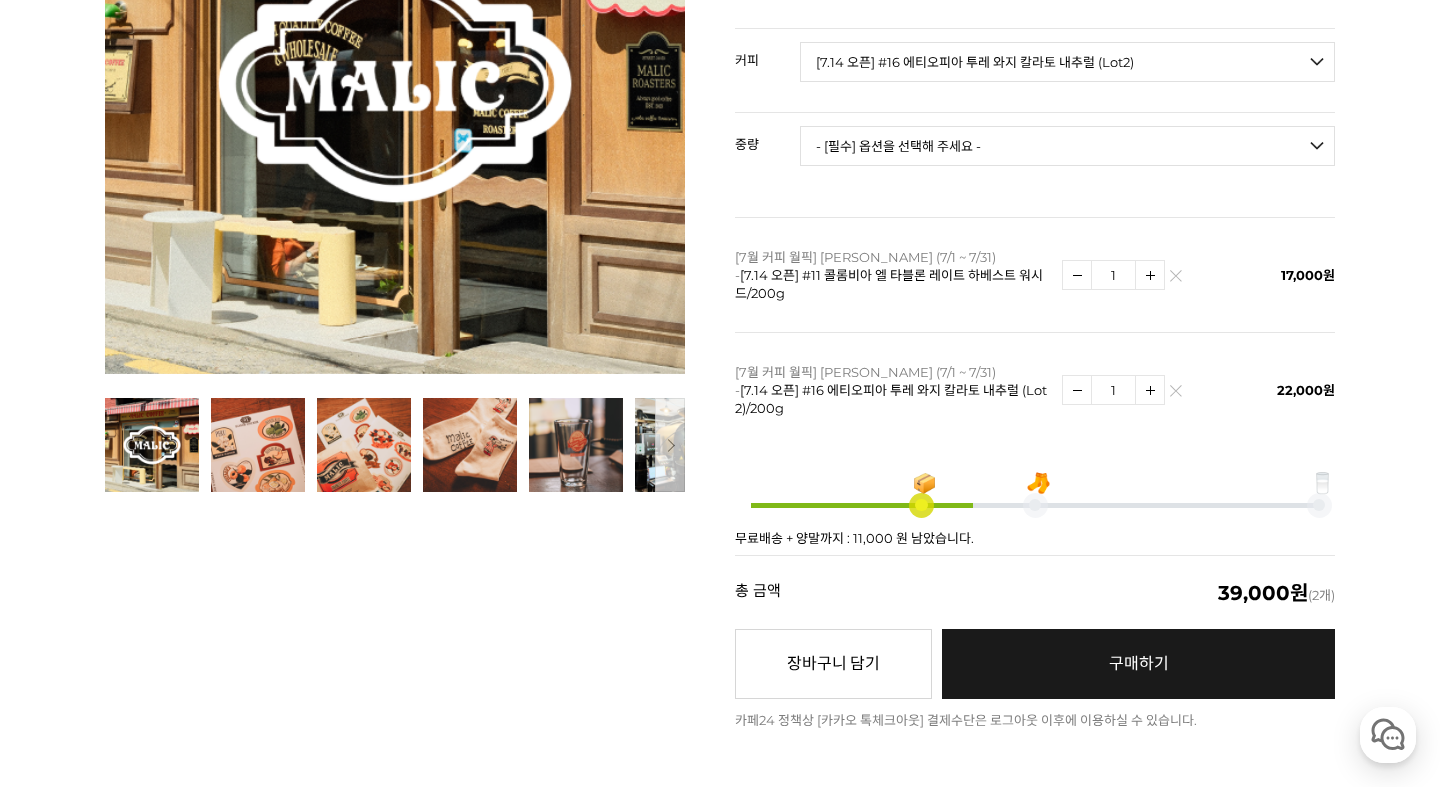 click at bounding box center (1150, 275) 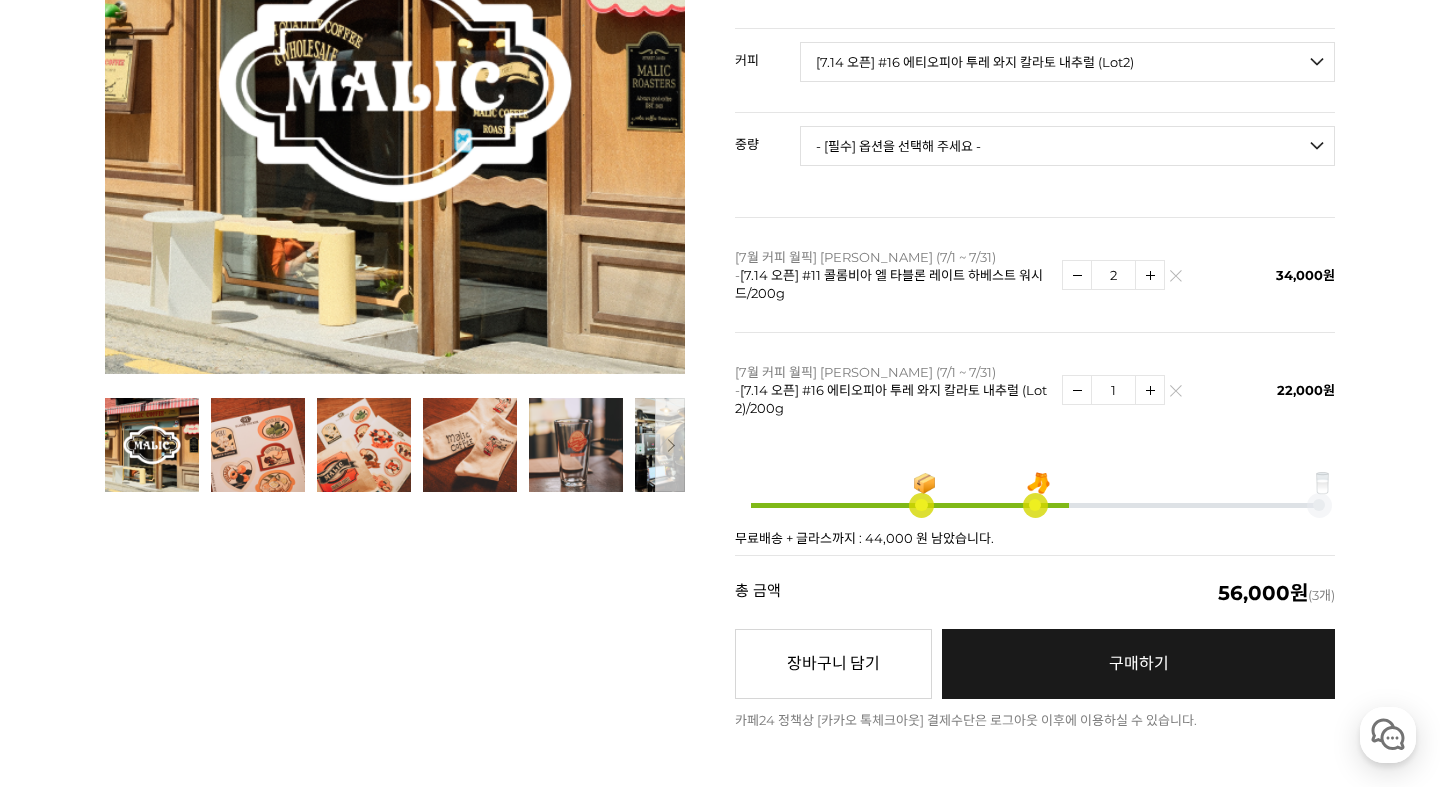 click at bounding box center [1150, 390] 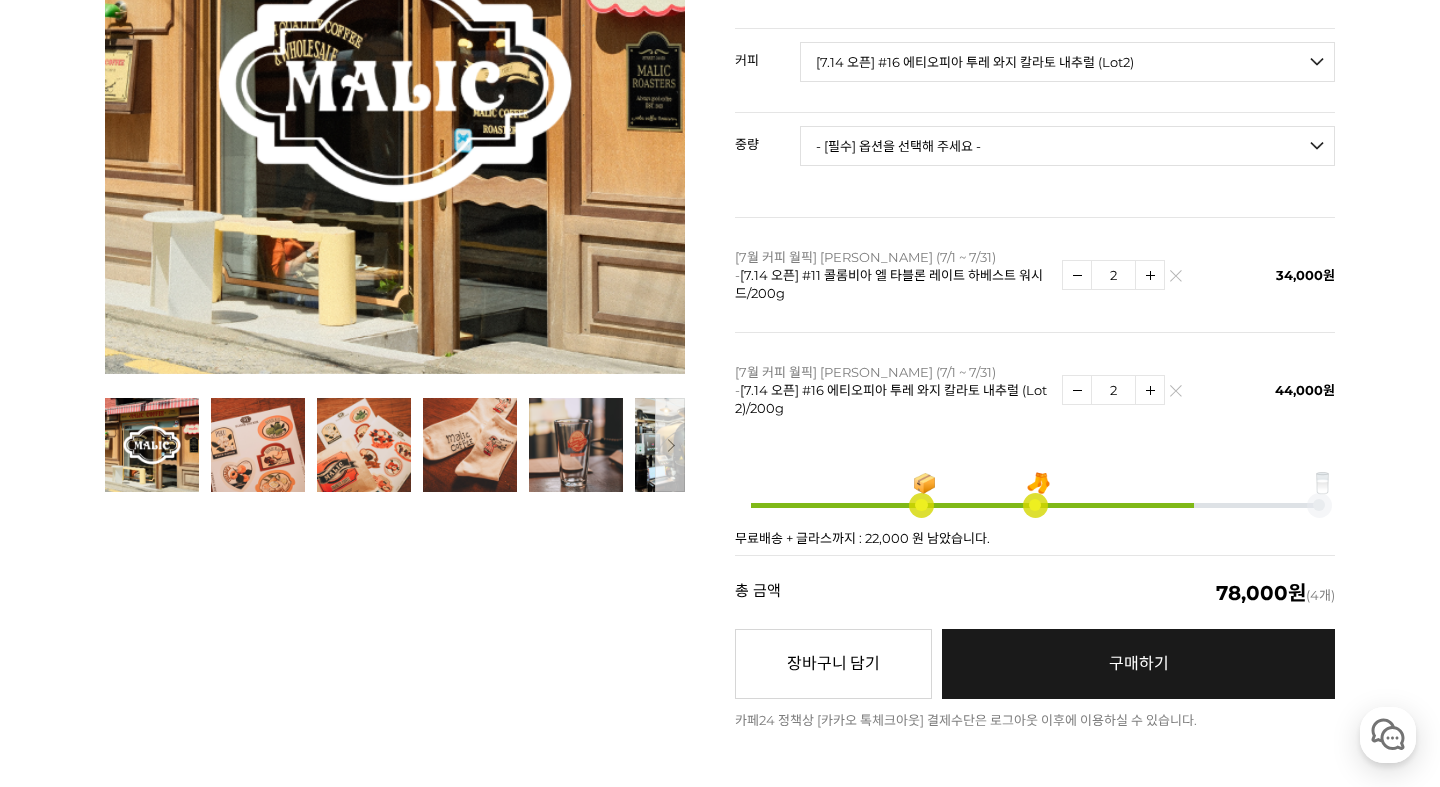 click at bounding box center [1150, 275] 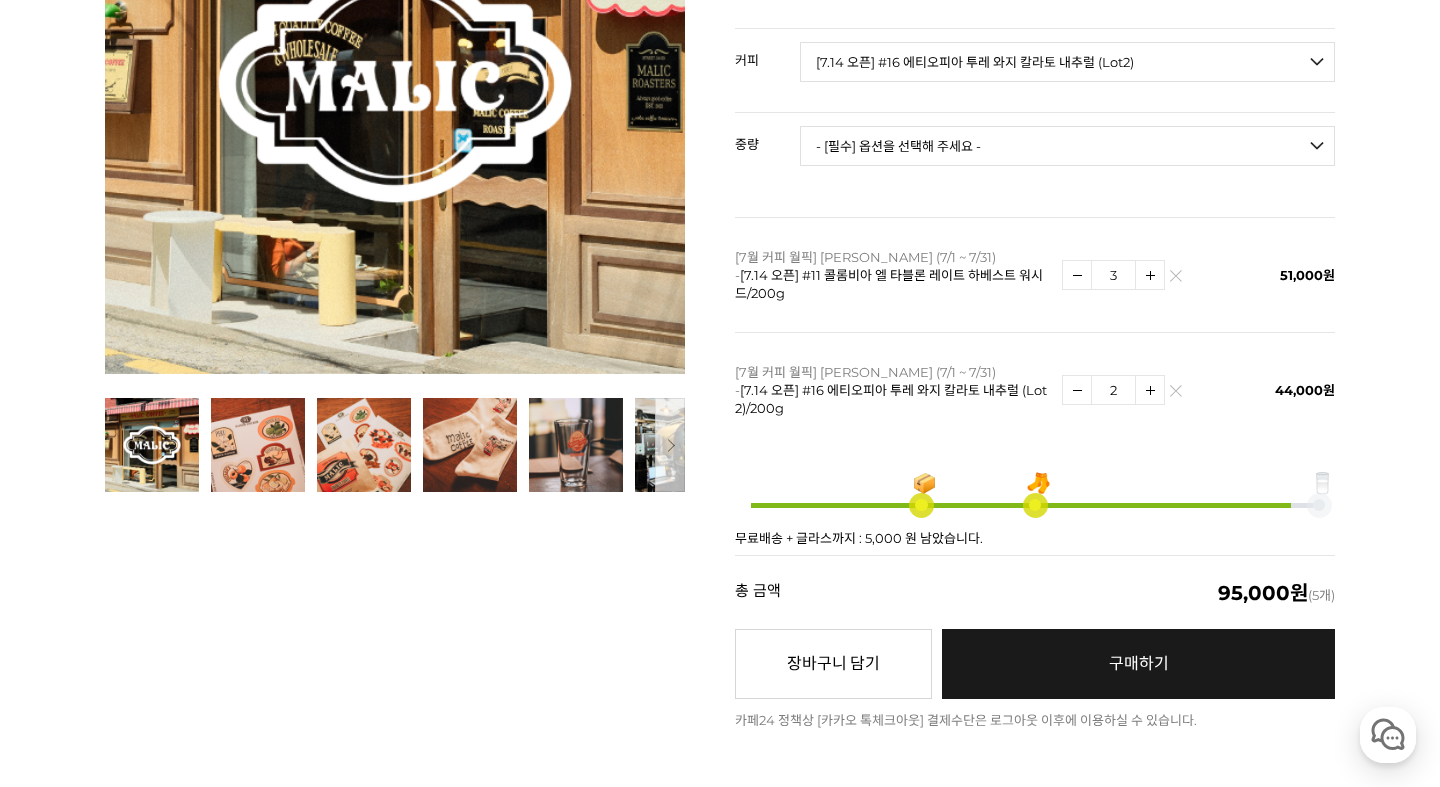 click at bounding box center (1150, 390) 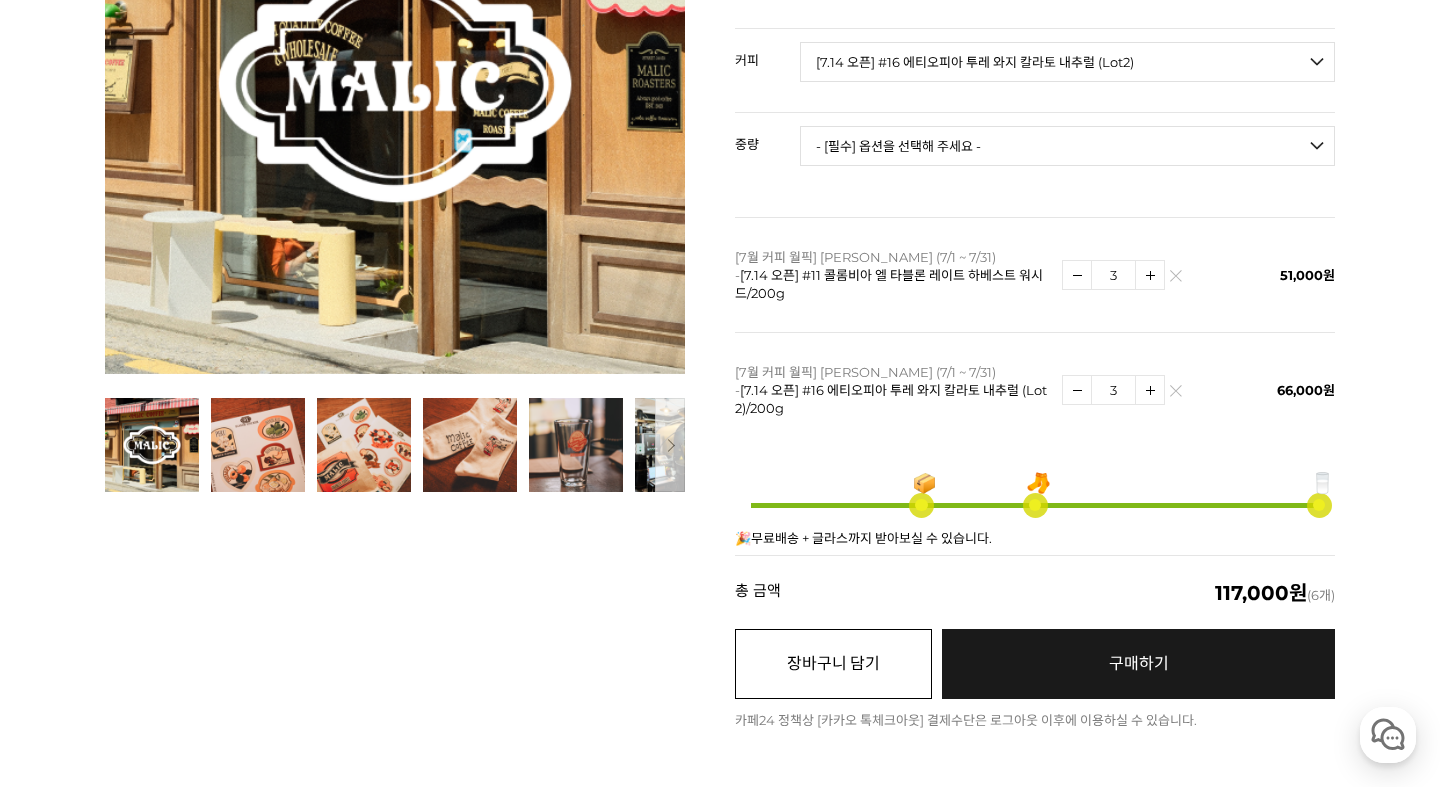 click on "장바구니 담기" at bounding box center [833, 664] 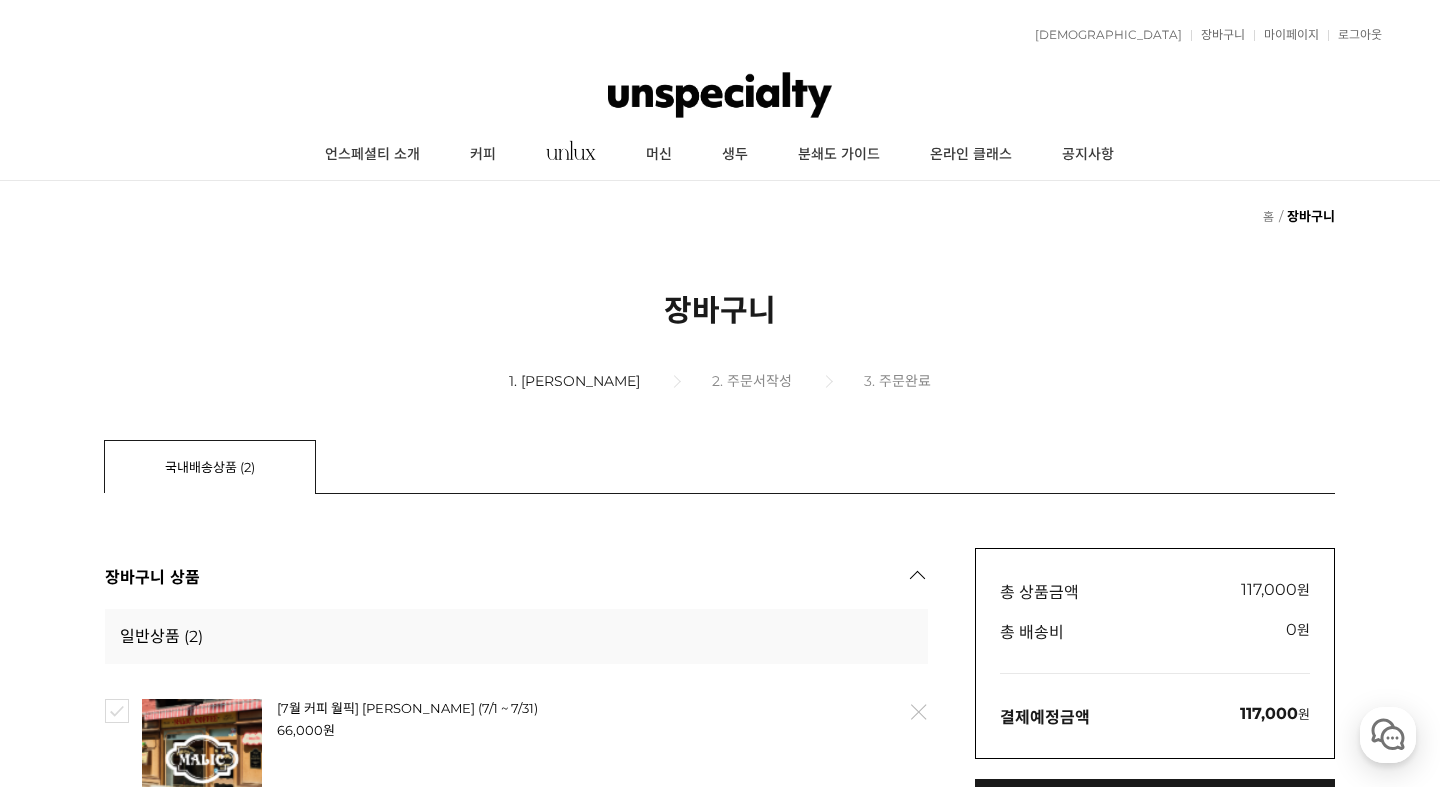 scroll, scrollTop: 0, scrollLeft: 0, axis: both 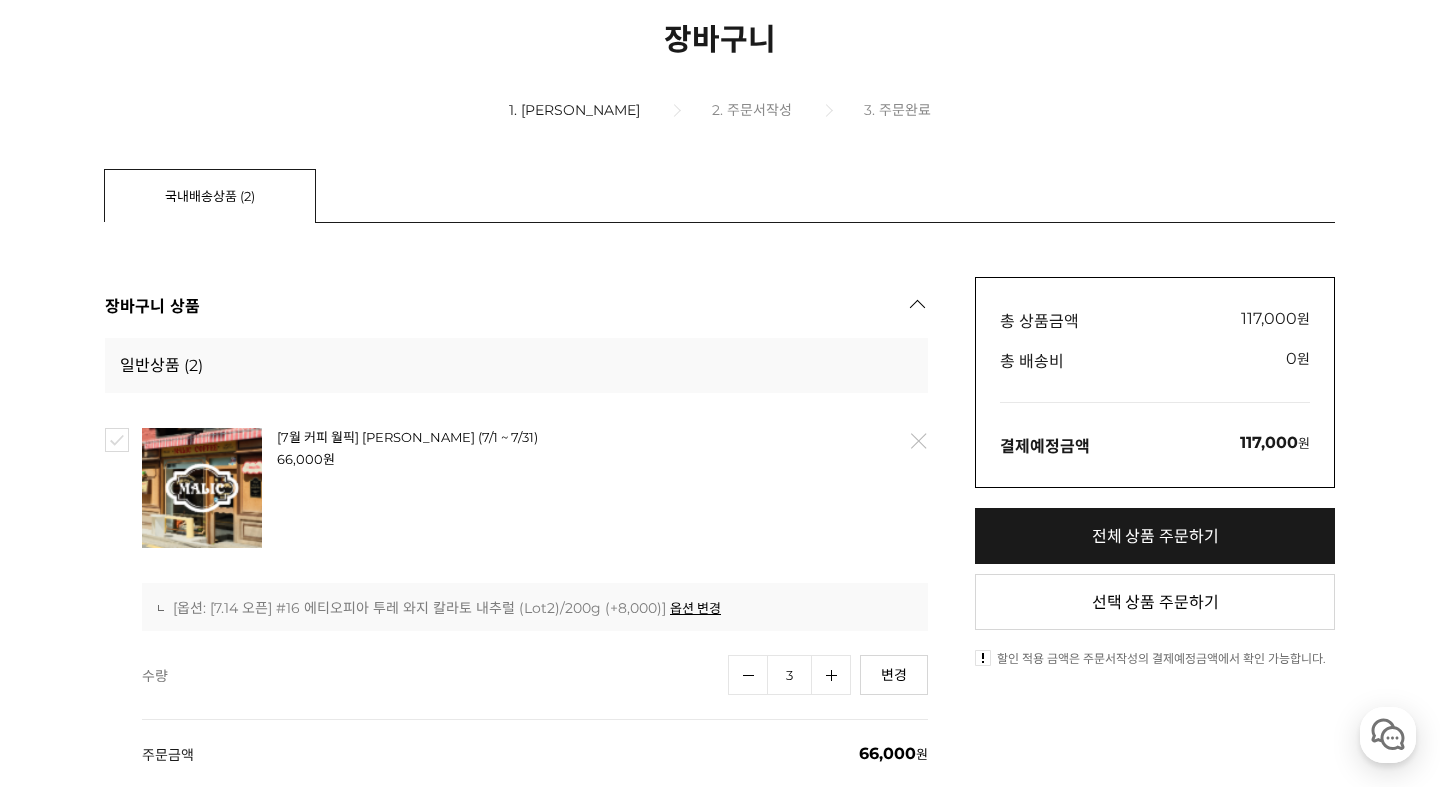 click on "전체 상품 주문하기" at bounding box center [1155, 536] 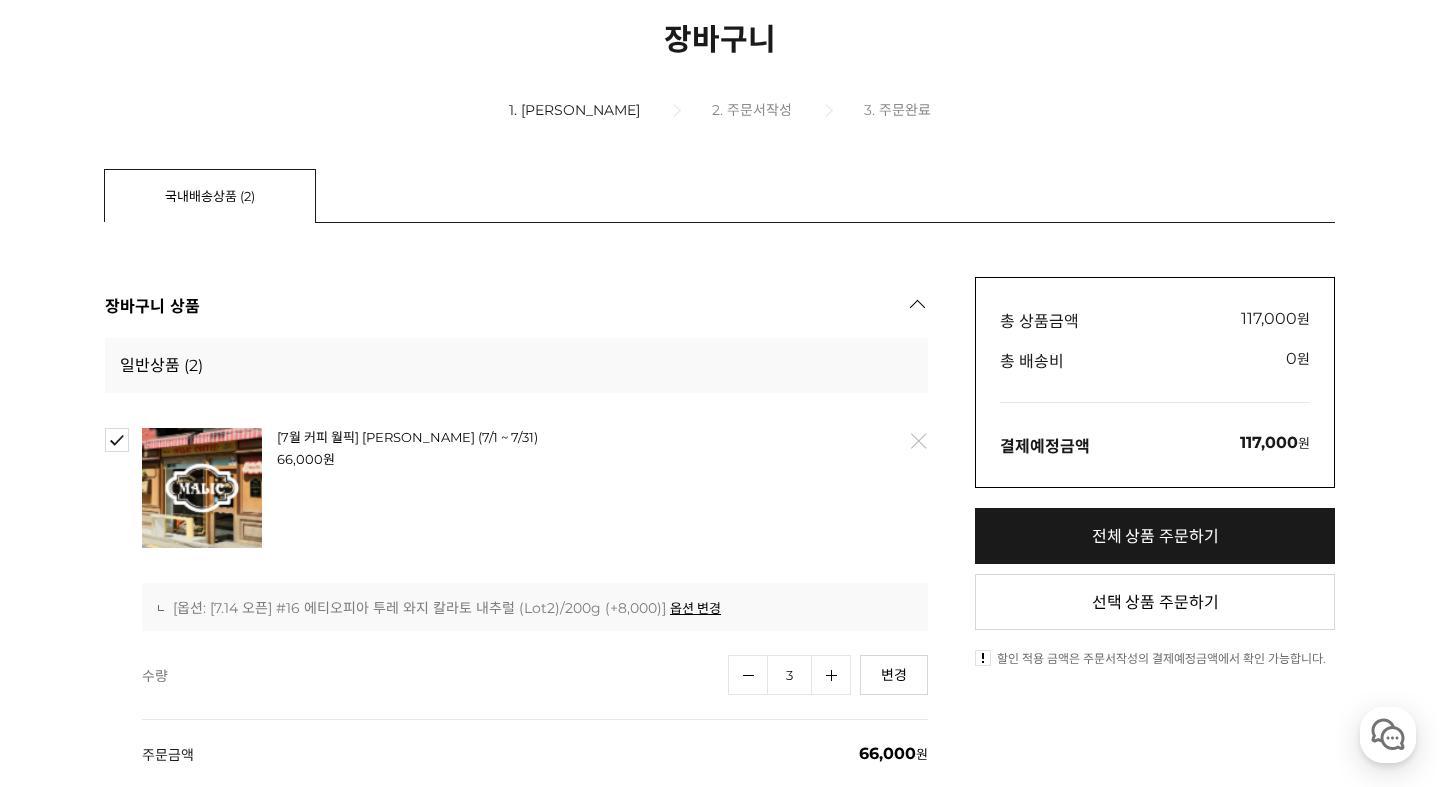 checkbox on "true" 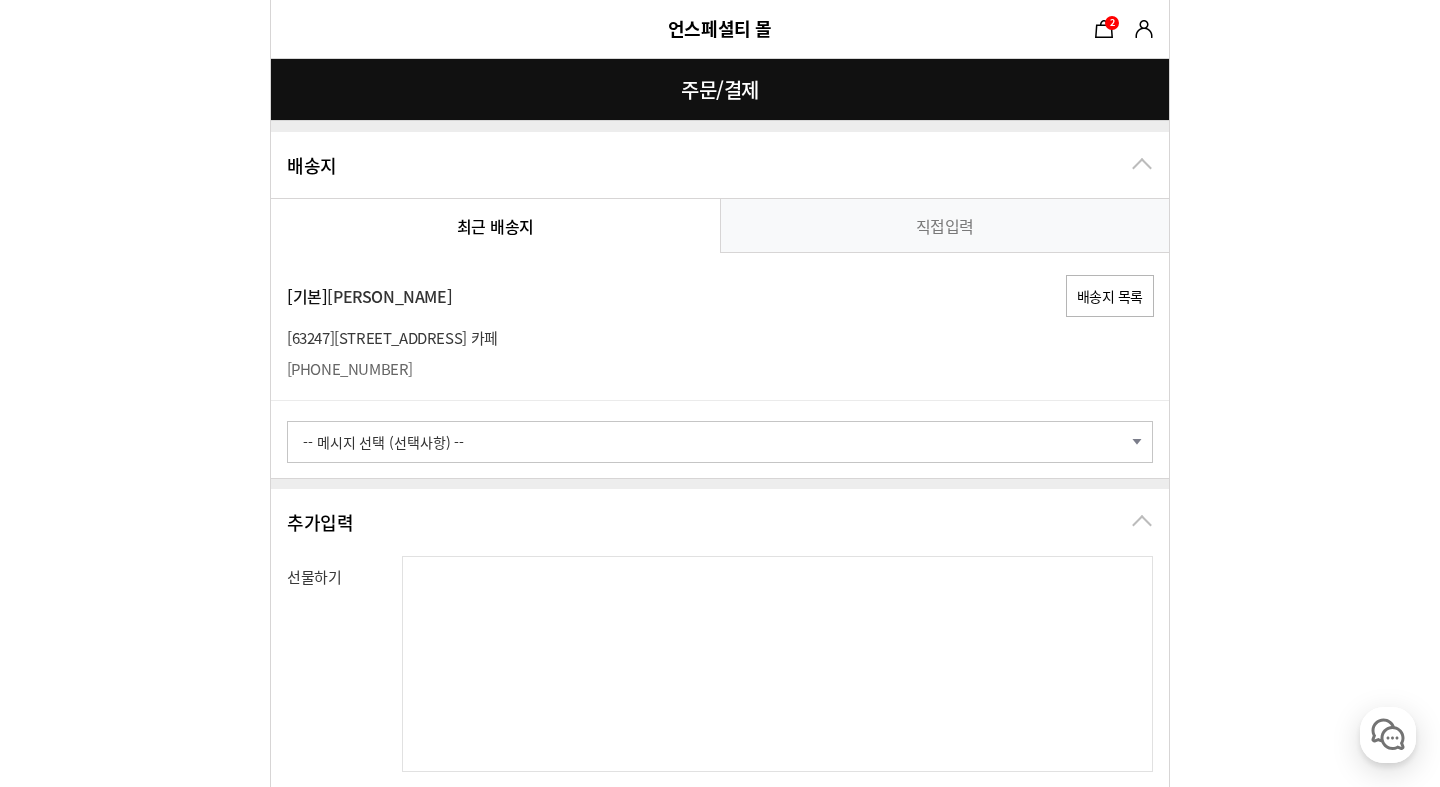 scroll, scrollTop: 0, scrollLeft: 0, axis: both 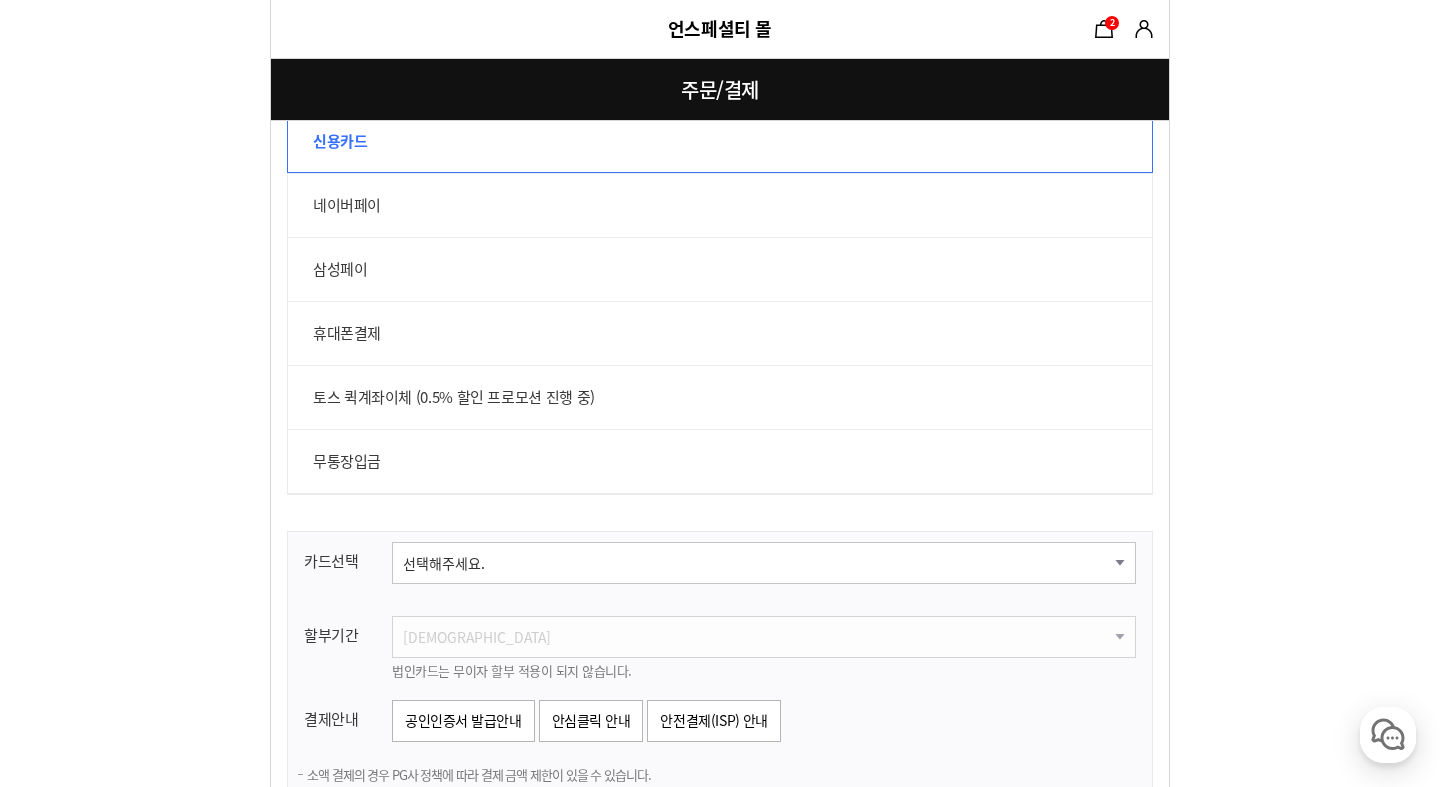 click on "무통장입금" at bounding box center (720, 461) 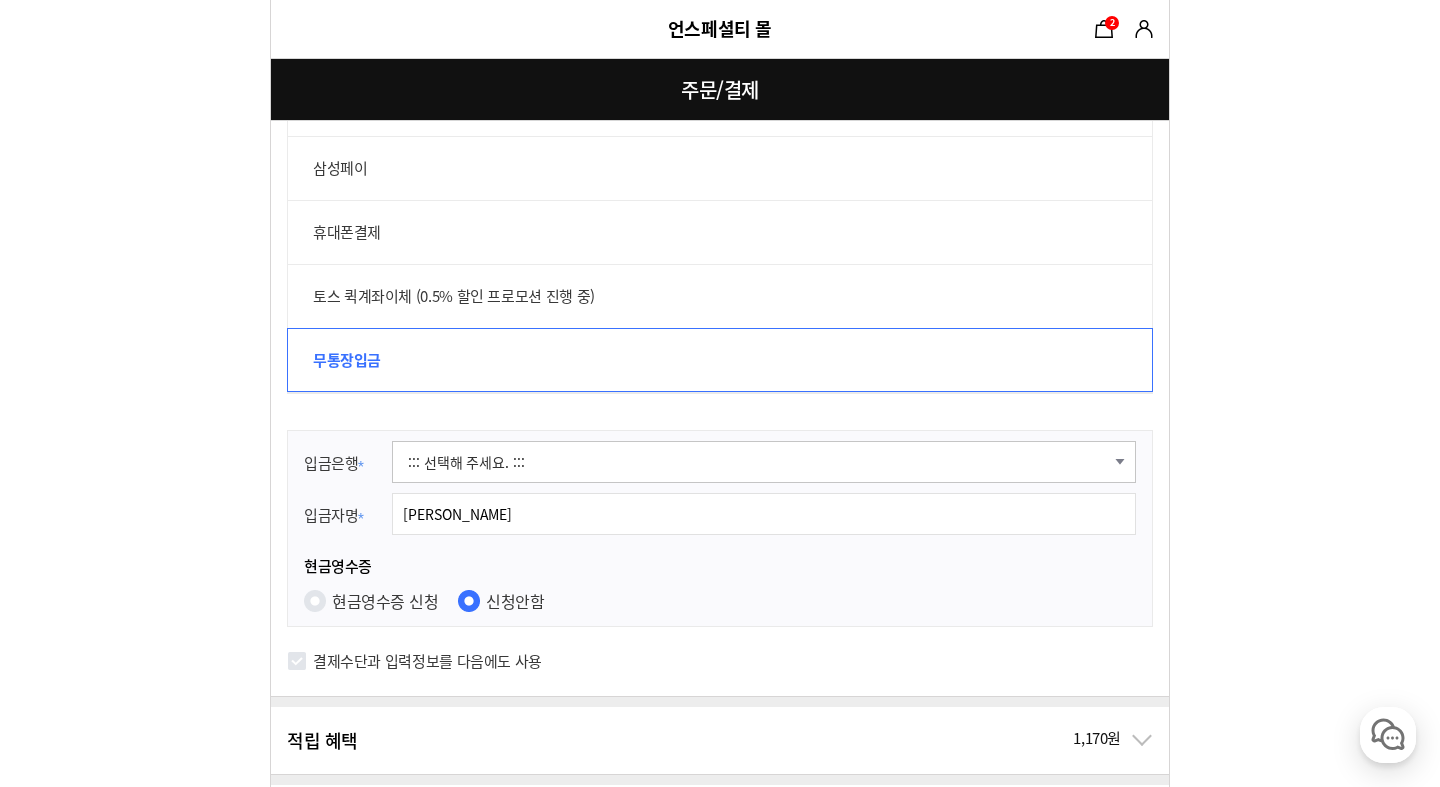 scroll, scrollTop: 1369, scrollLeft: 0, axis: vertical 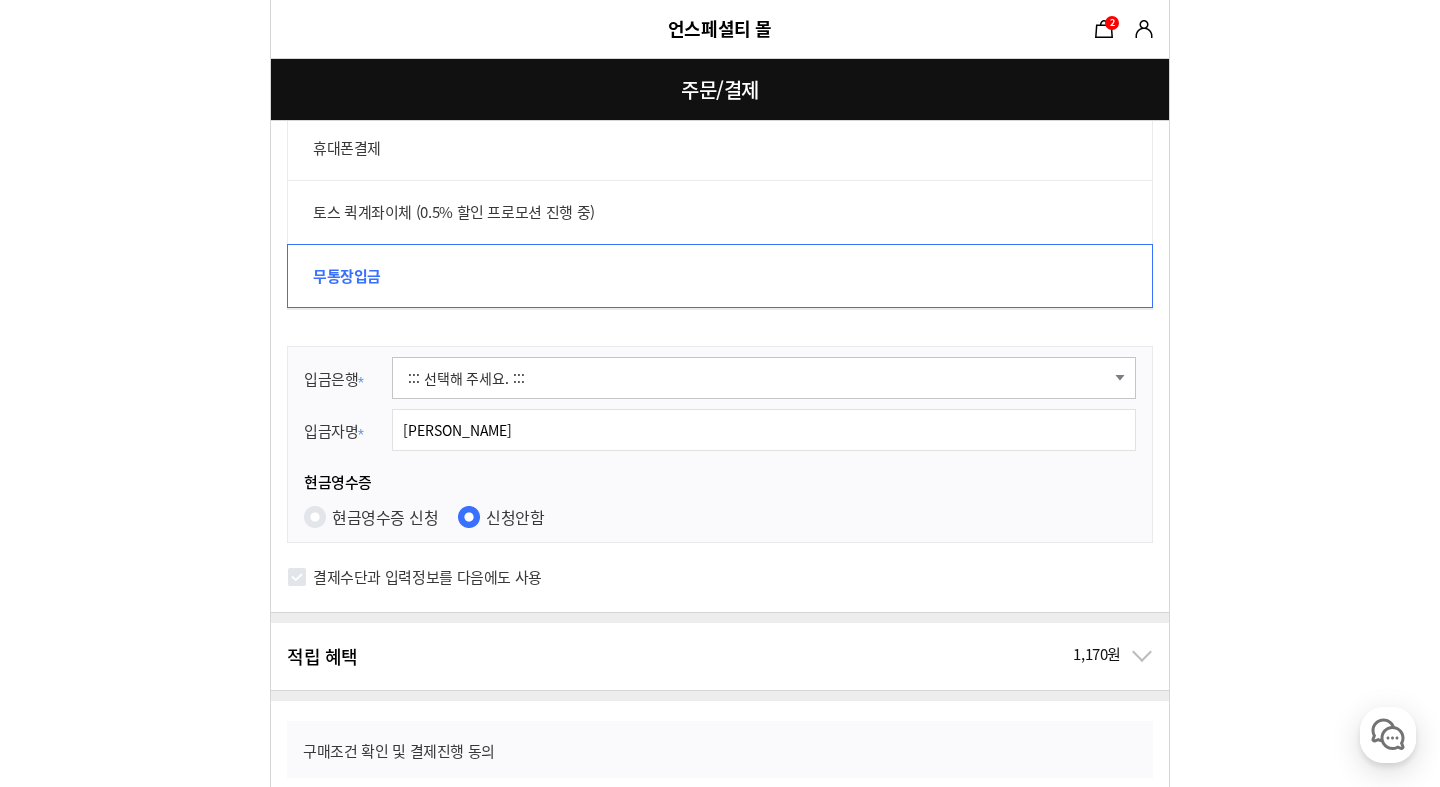 click on "현금영수증 신청" at bounding box center (385, 517) 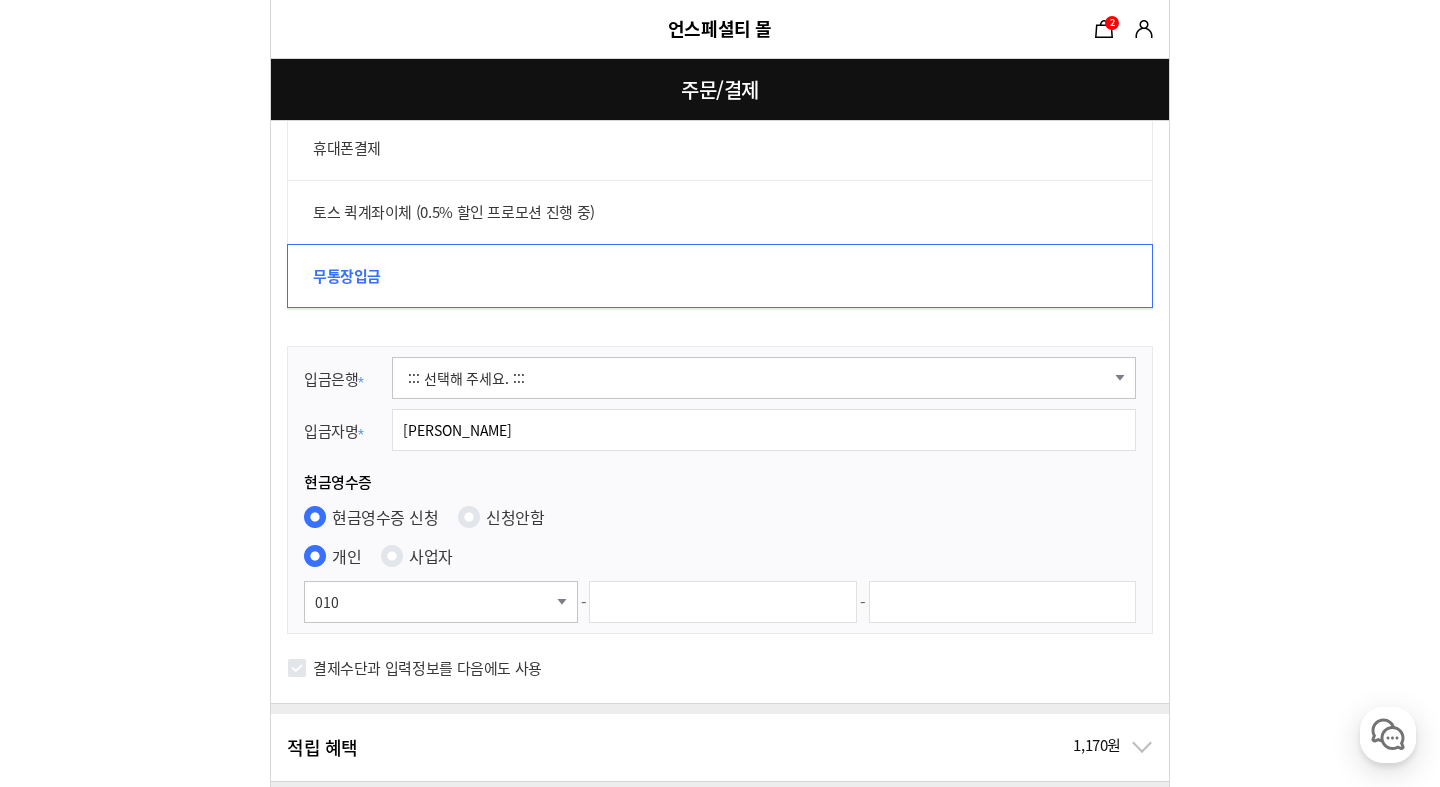 click on "개인
사업자
010
011
016
017
018
019
- -" at bounding box center (720, 582) 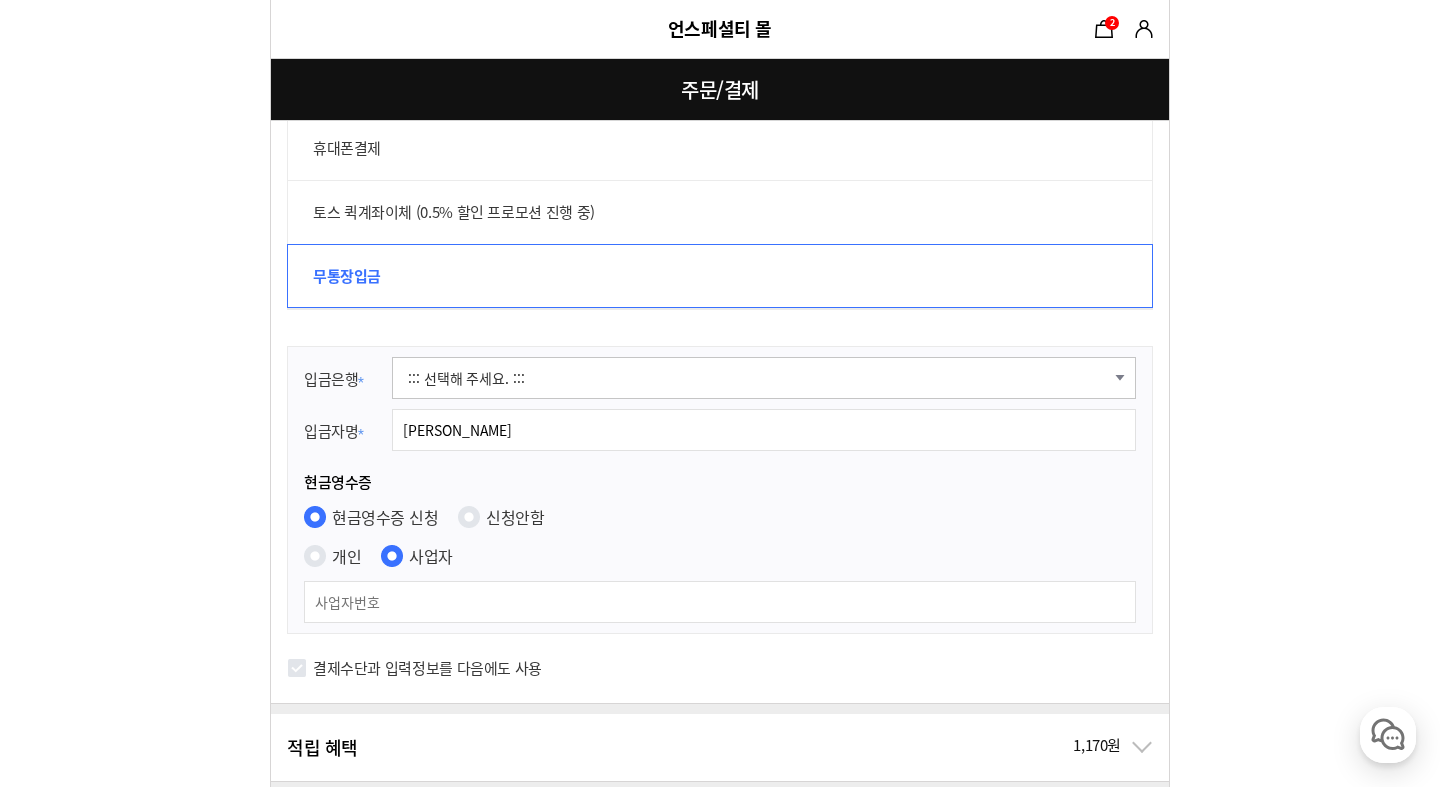 click at bounding box center [720, 602] 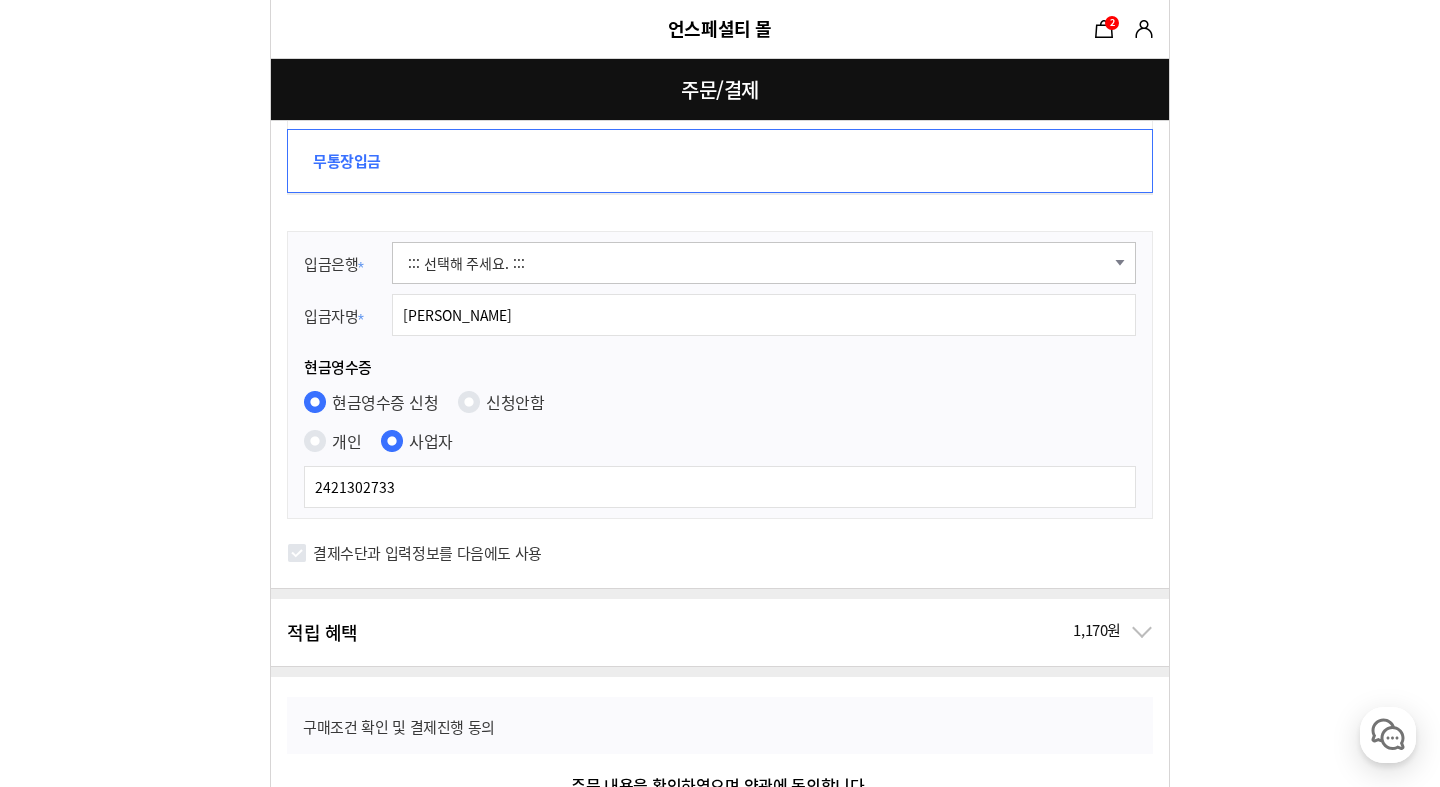 scroll, scrollTop: 1599, scrollLeft: 0, axis: vertical 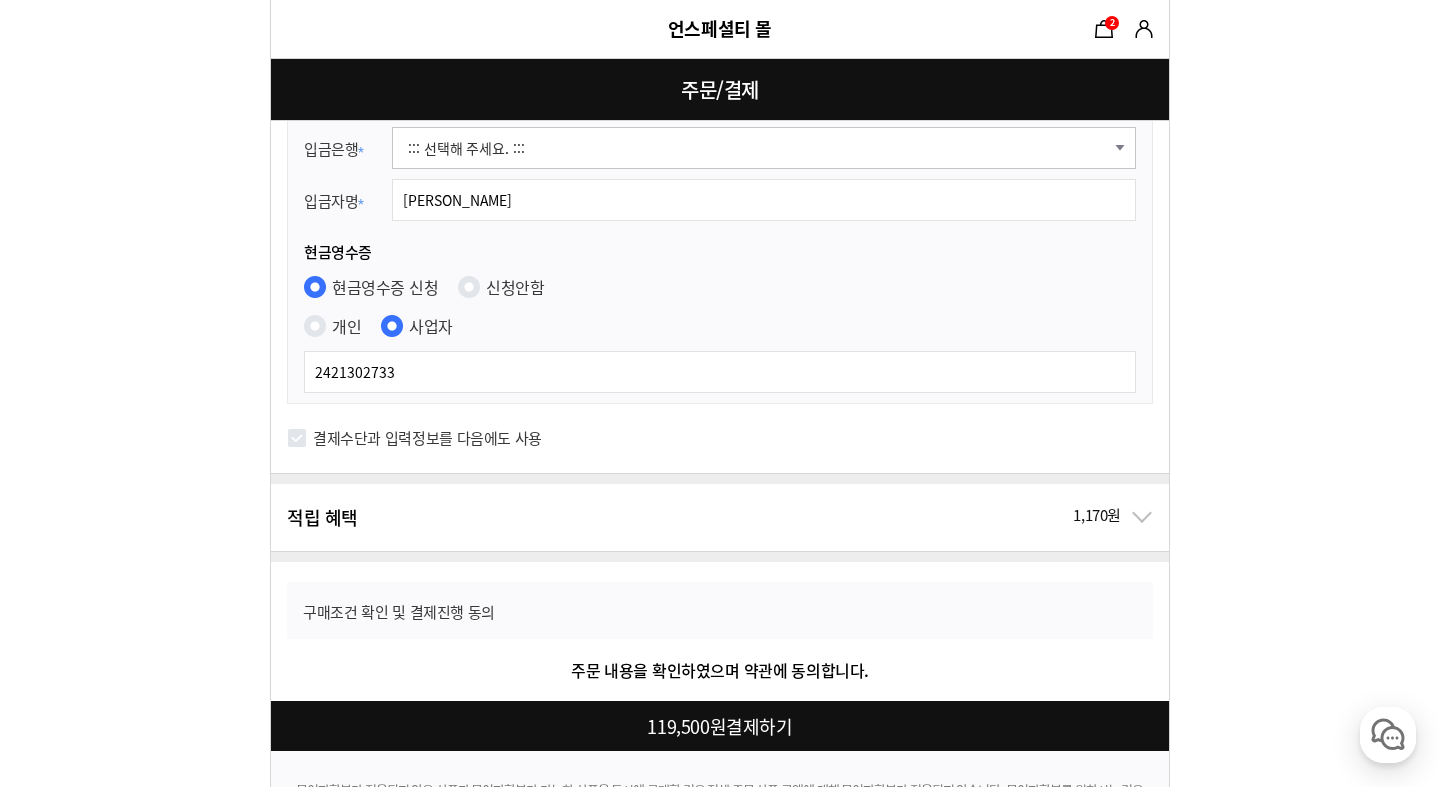 type on "2421302733" 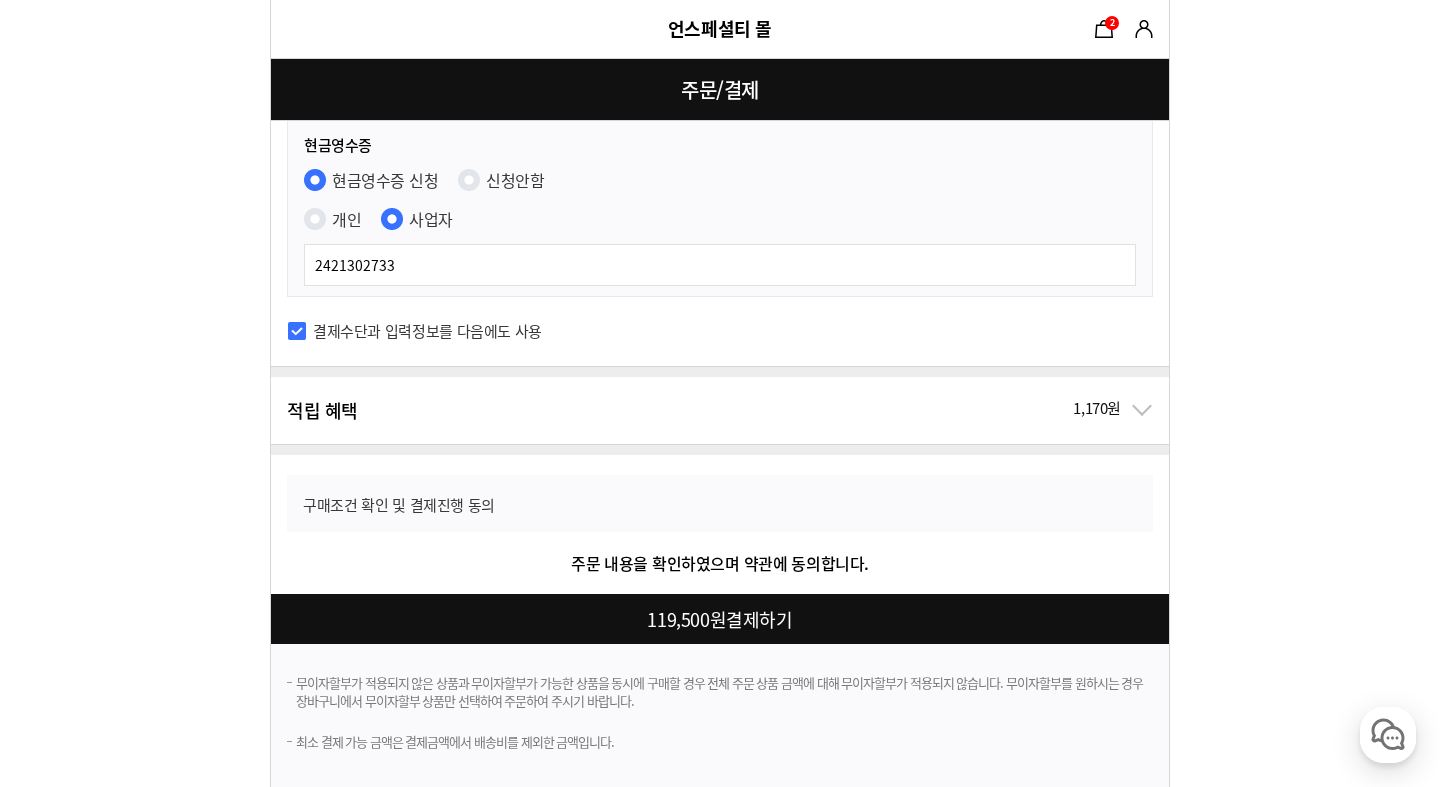scroll, scrollTop: 1705, scrollLeft: 0, axis: vertical 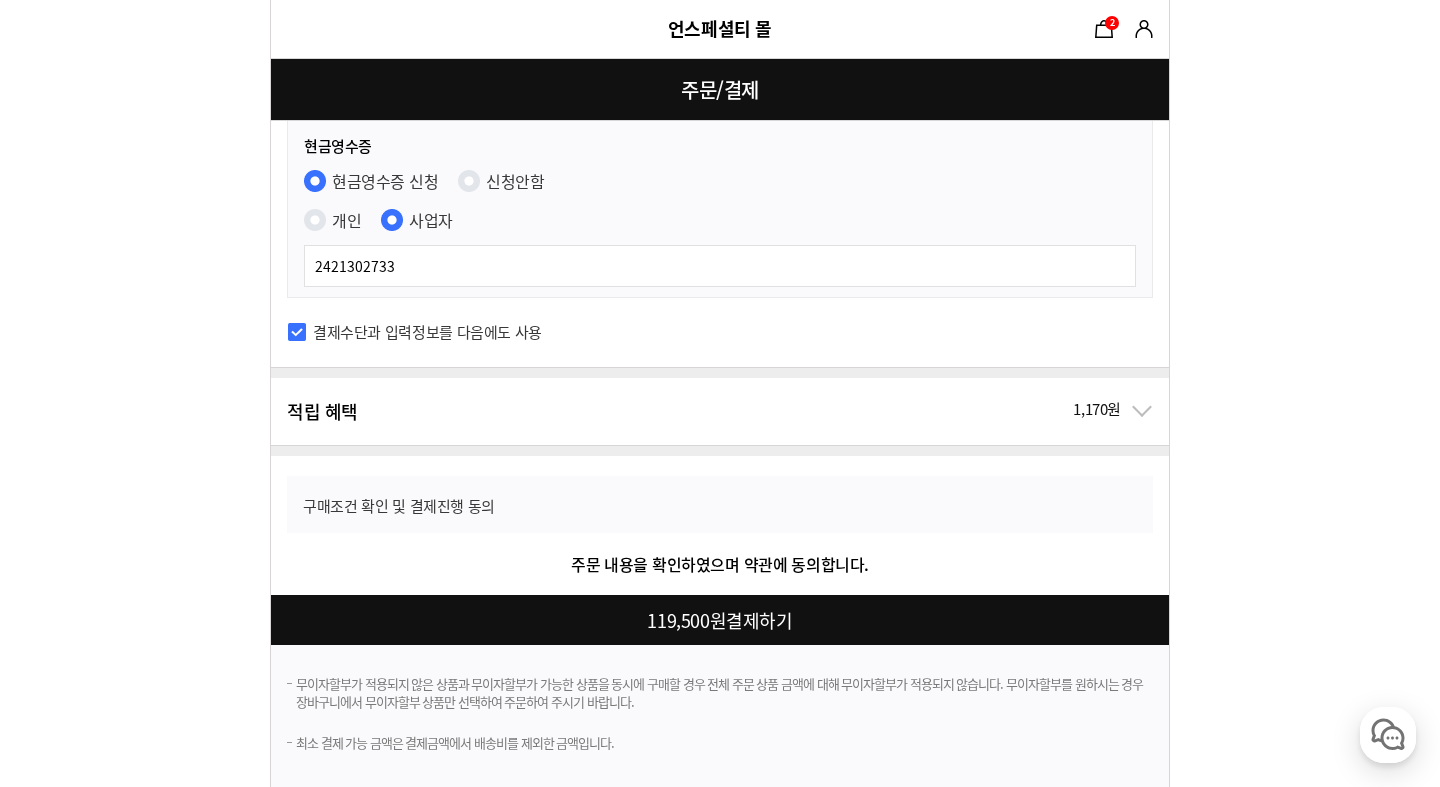 click at bounding box center [724, 620] 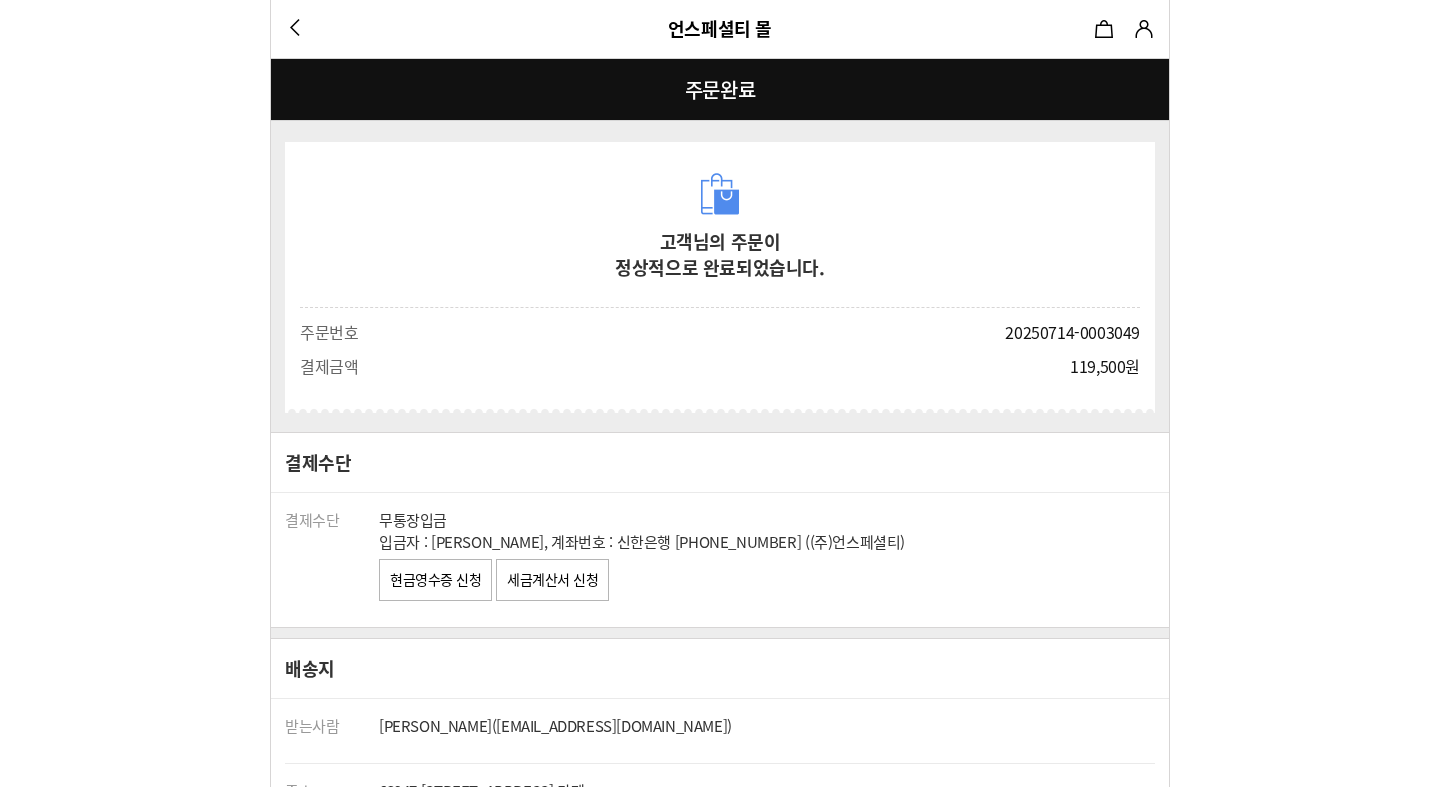 scroll, scrollTop: 0, scrollLeft: 0, axis: both 